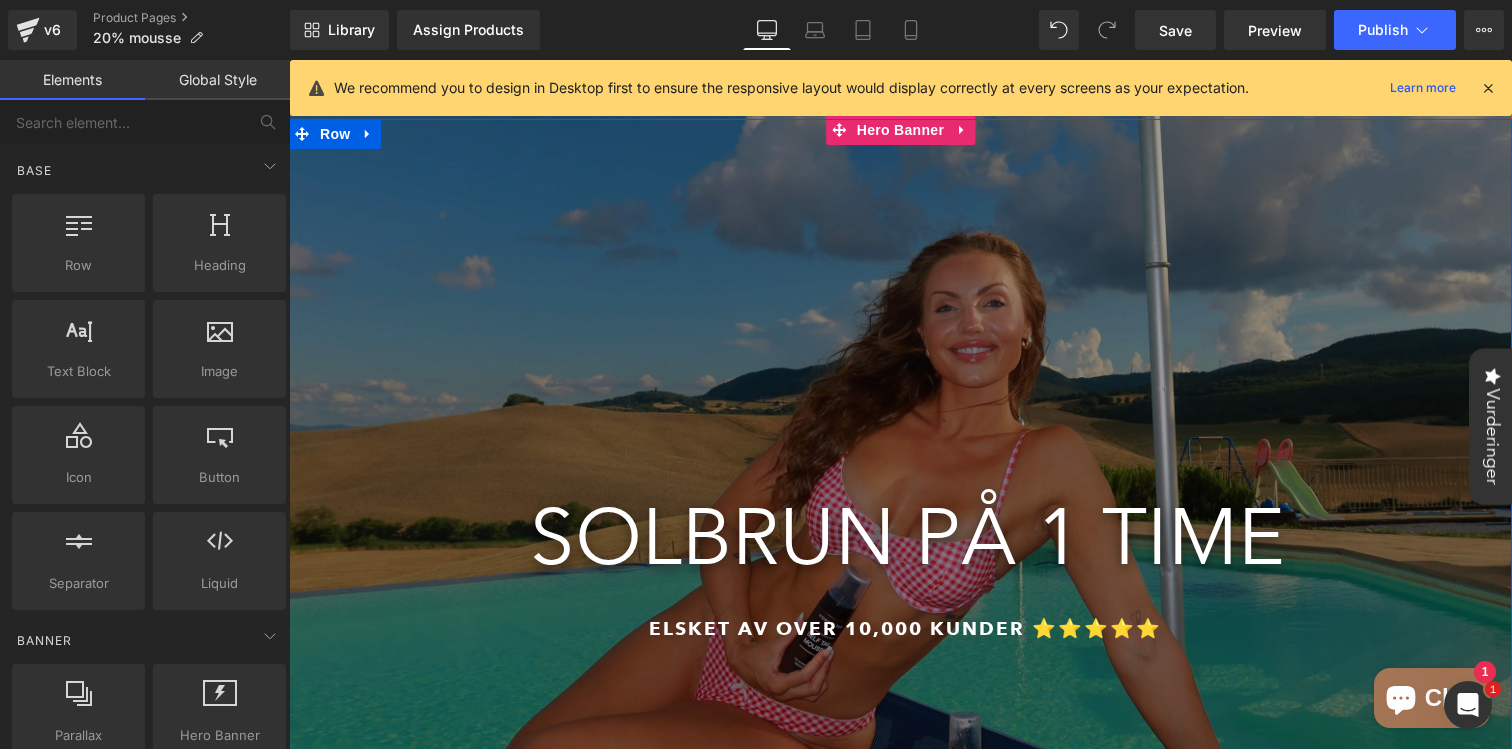 scroll, scrollTop: 1845, scrollLeft: 0, axis: vertical 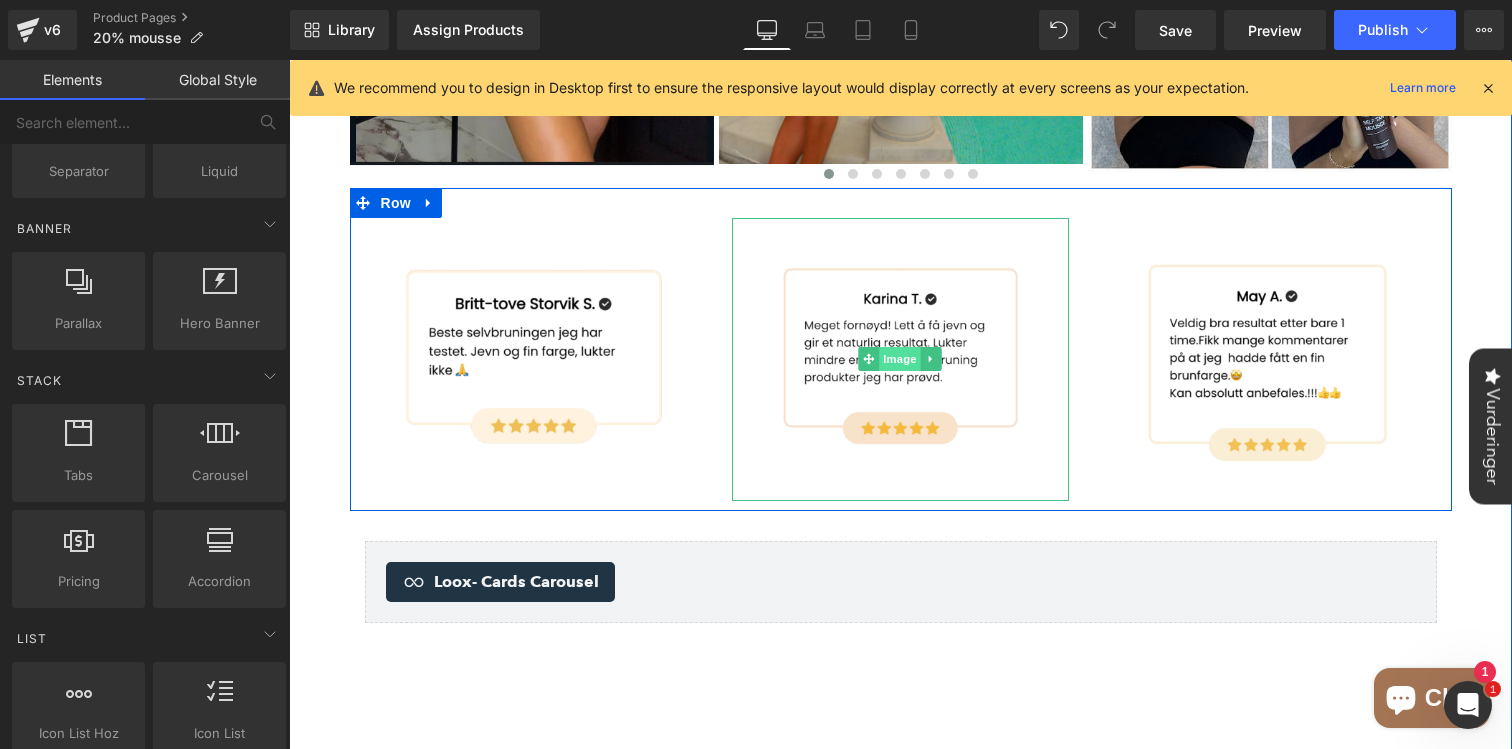 click on "Image" at bounding box center [901, 359] 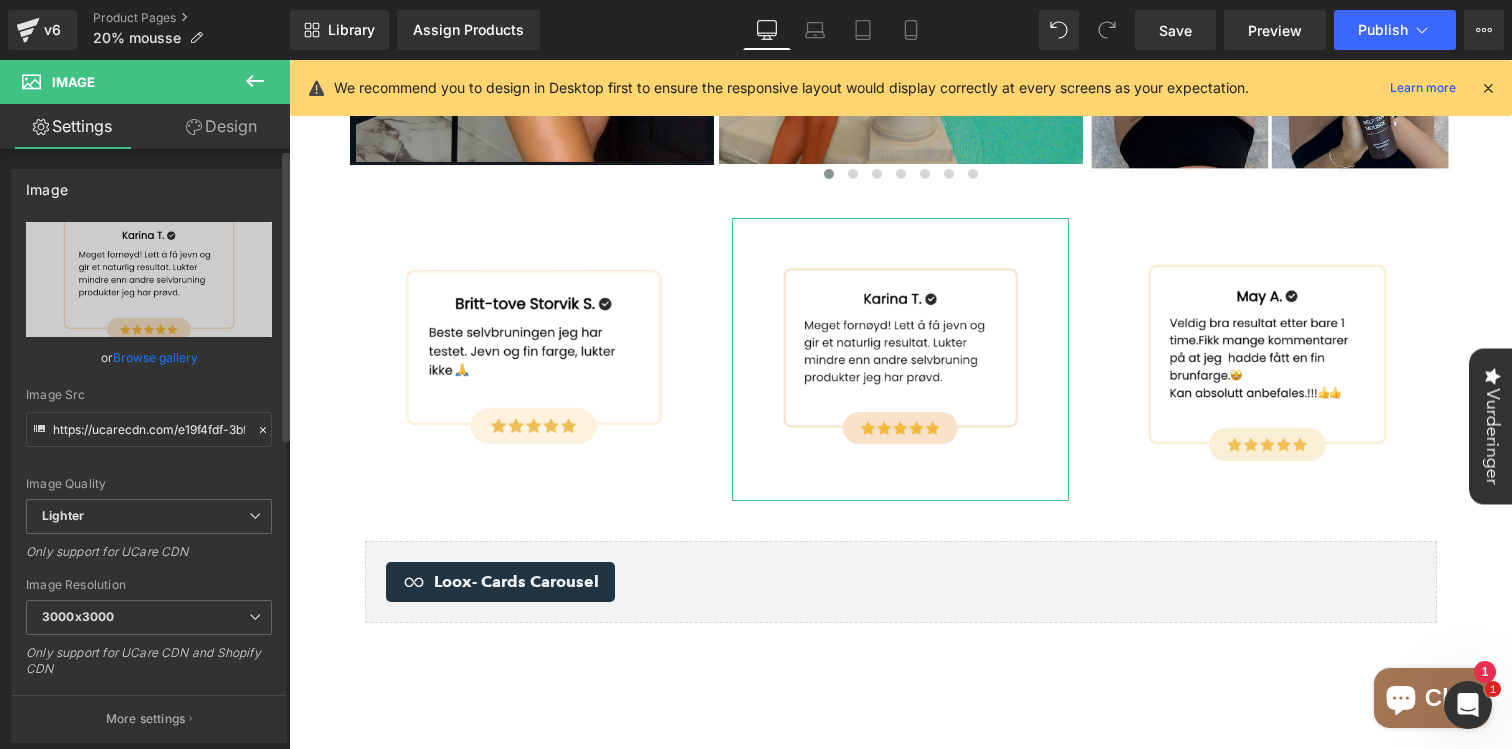 click on "Browse gallery" at bounding box center [155, 357] 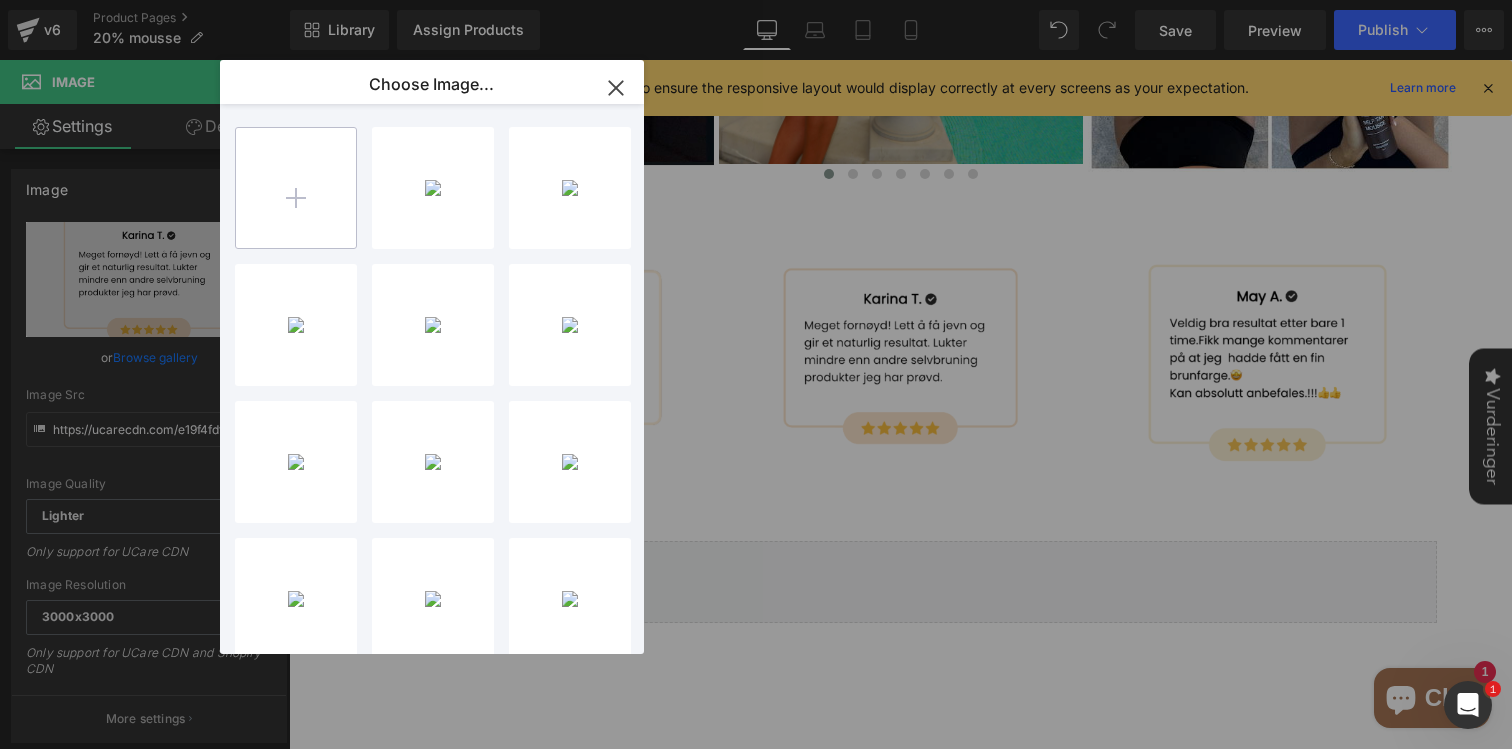 click at bounding box center (296, 188) 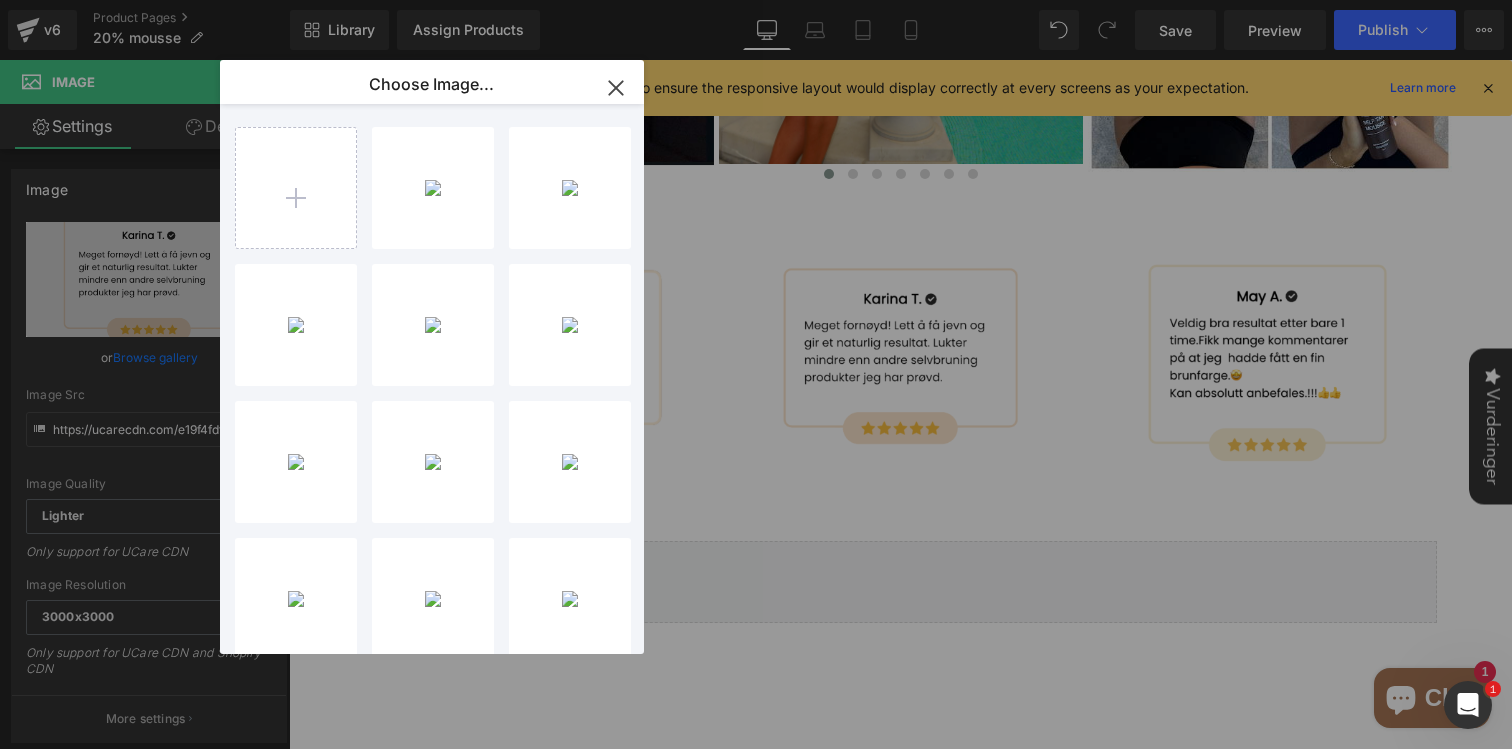 type on "C:\fakepath\[FILENAME].png" 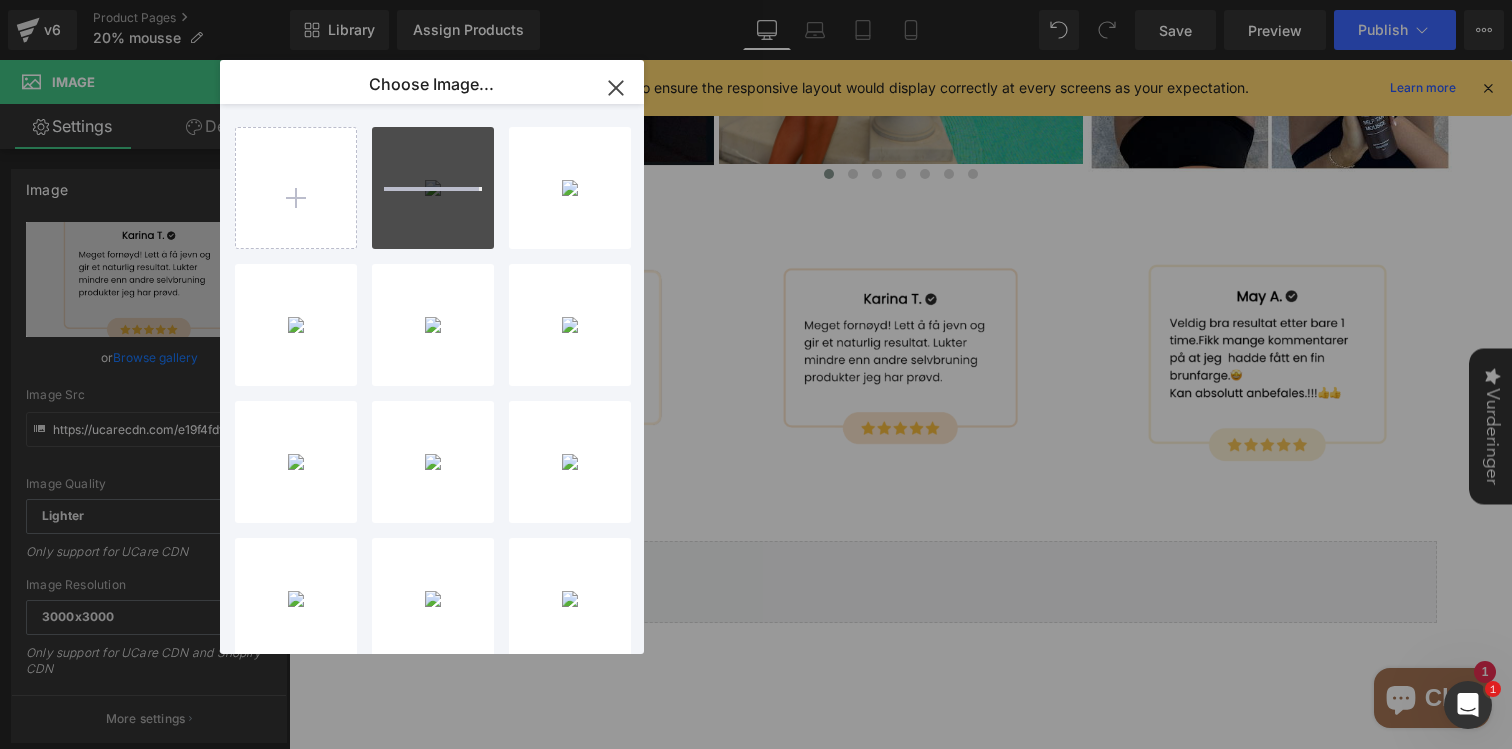 type 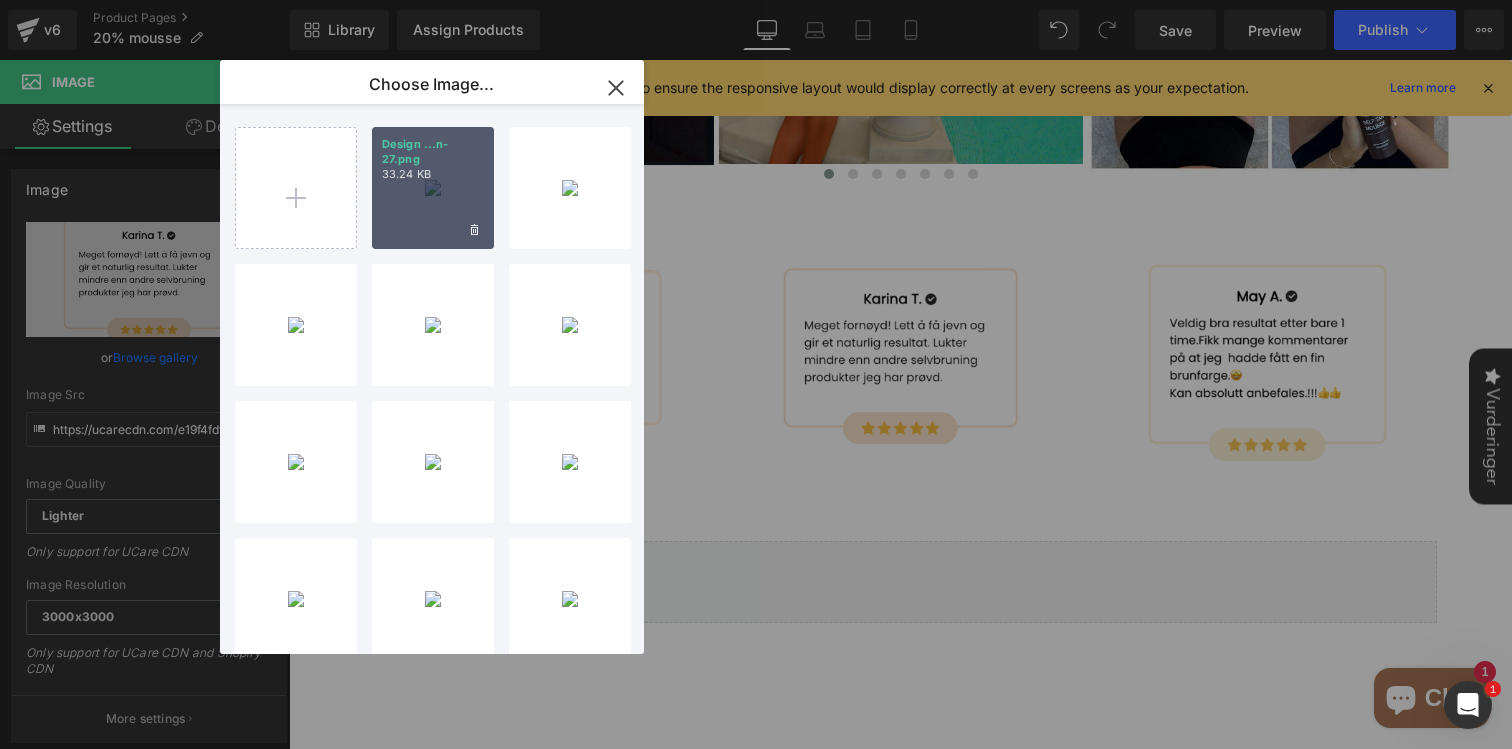 click on "Design ...n-27.png 33.24 KB" at bounding box center (433, 188) 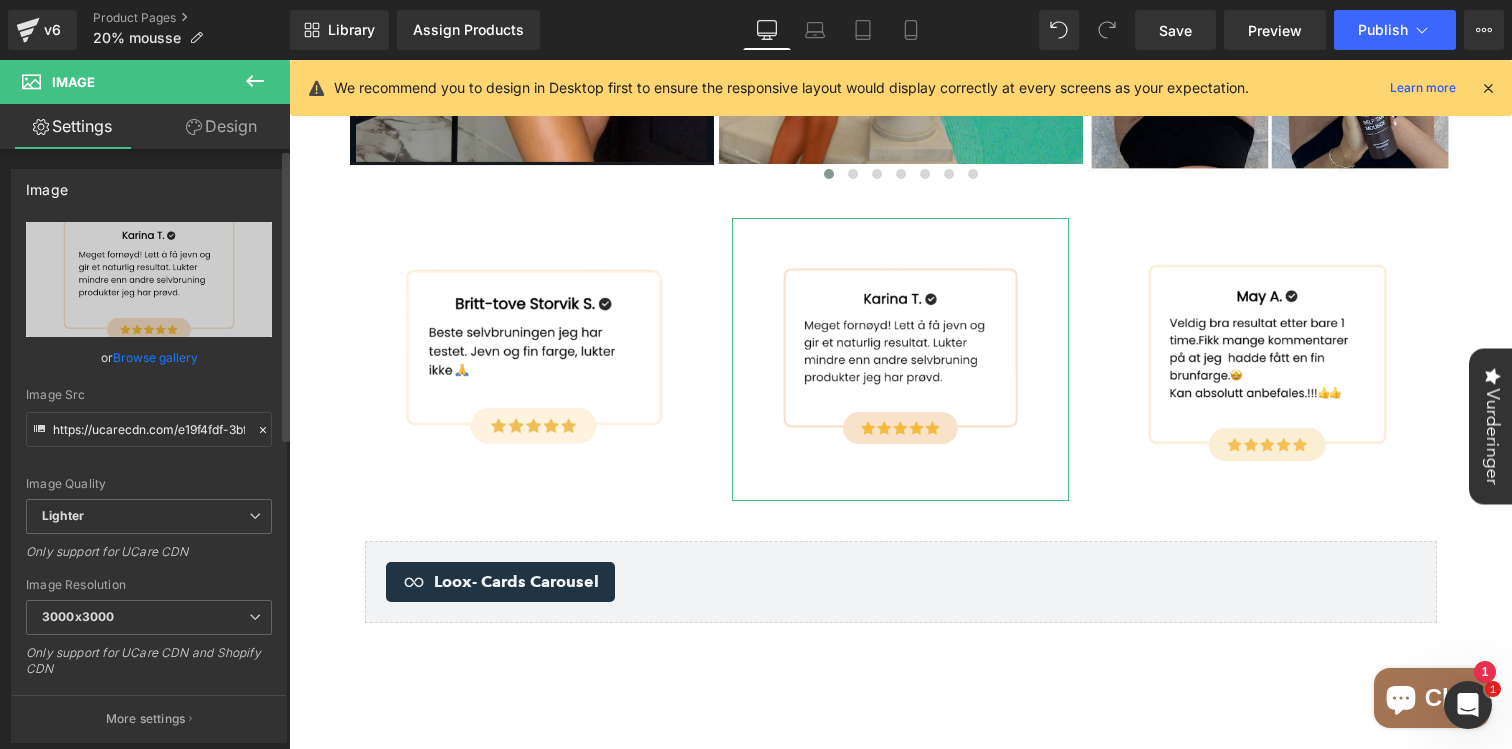 click on "Browse gallery" at bounding box center (155, 357) 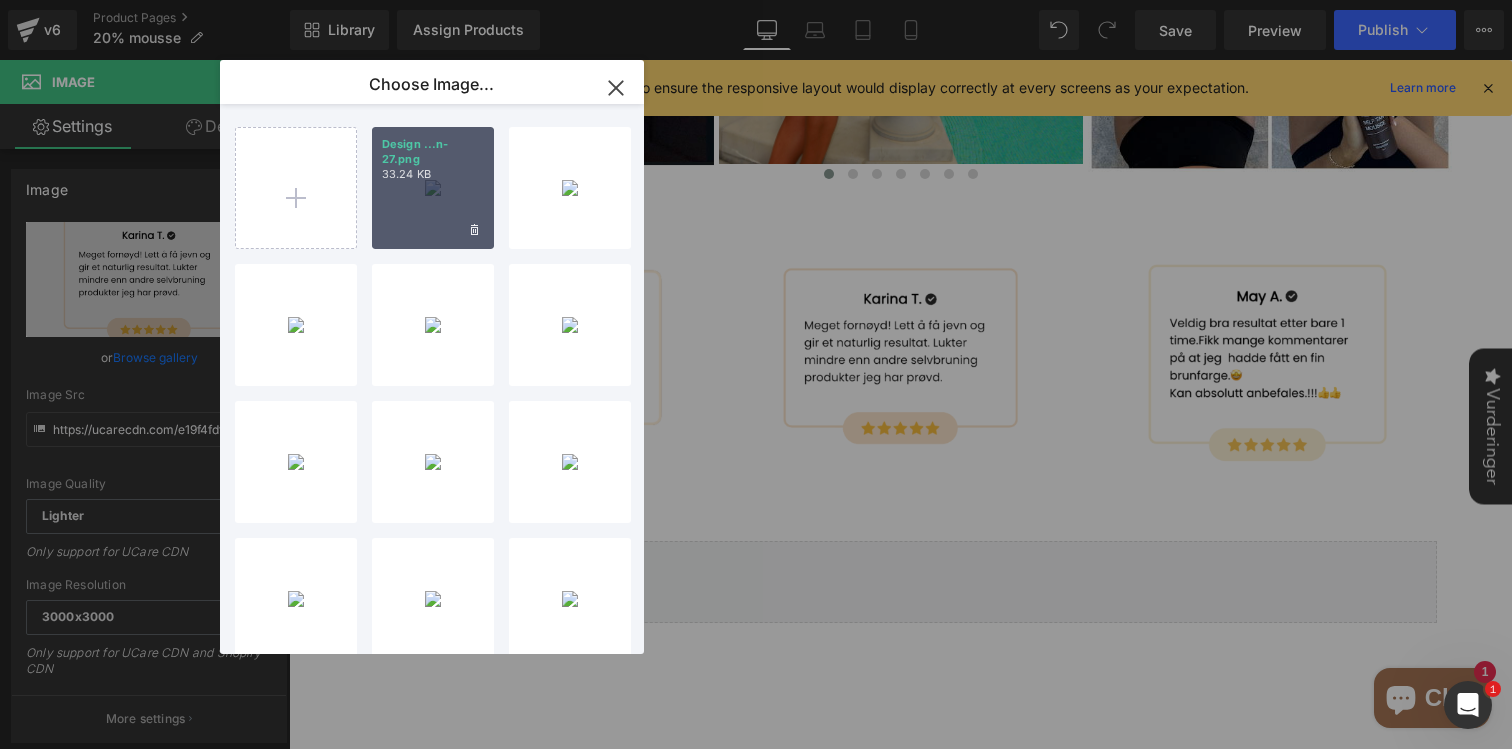 click on "Design ...n-27.png 33.24 KB" at bounding box center [433, 188] 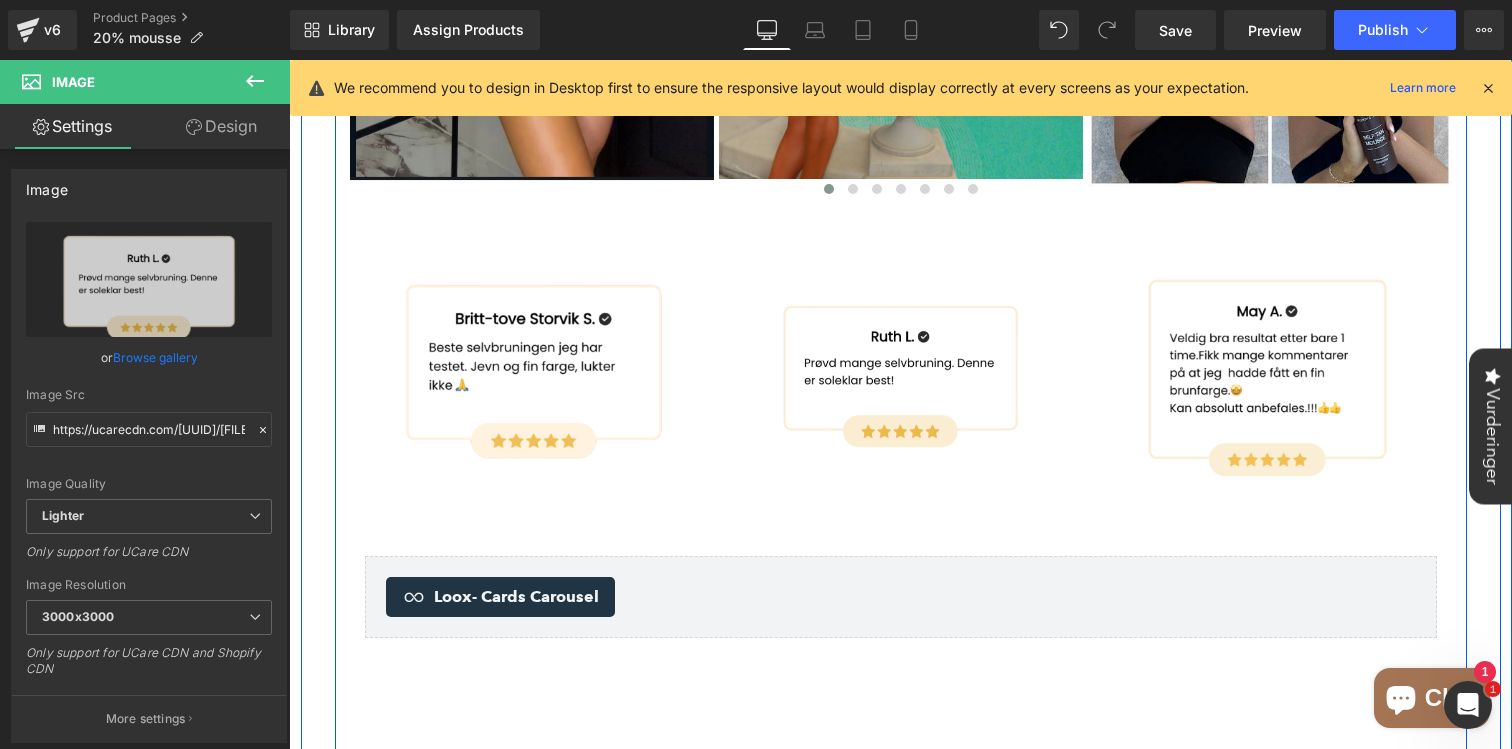 scroll, scrollTop: 1829, scrollLeft: 0, axis: vertical 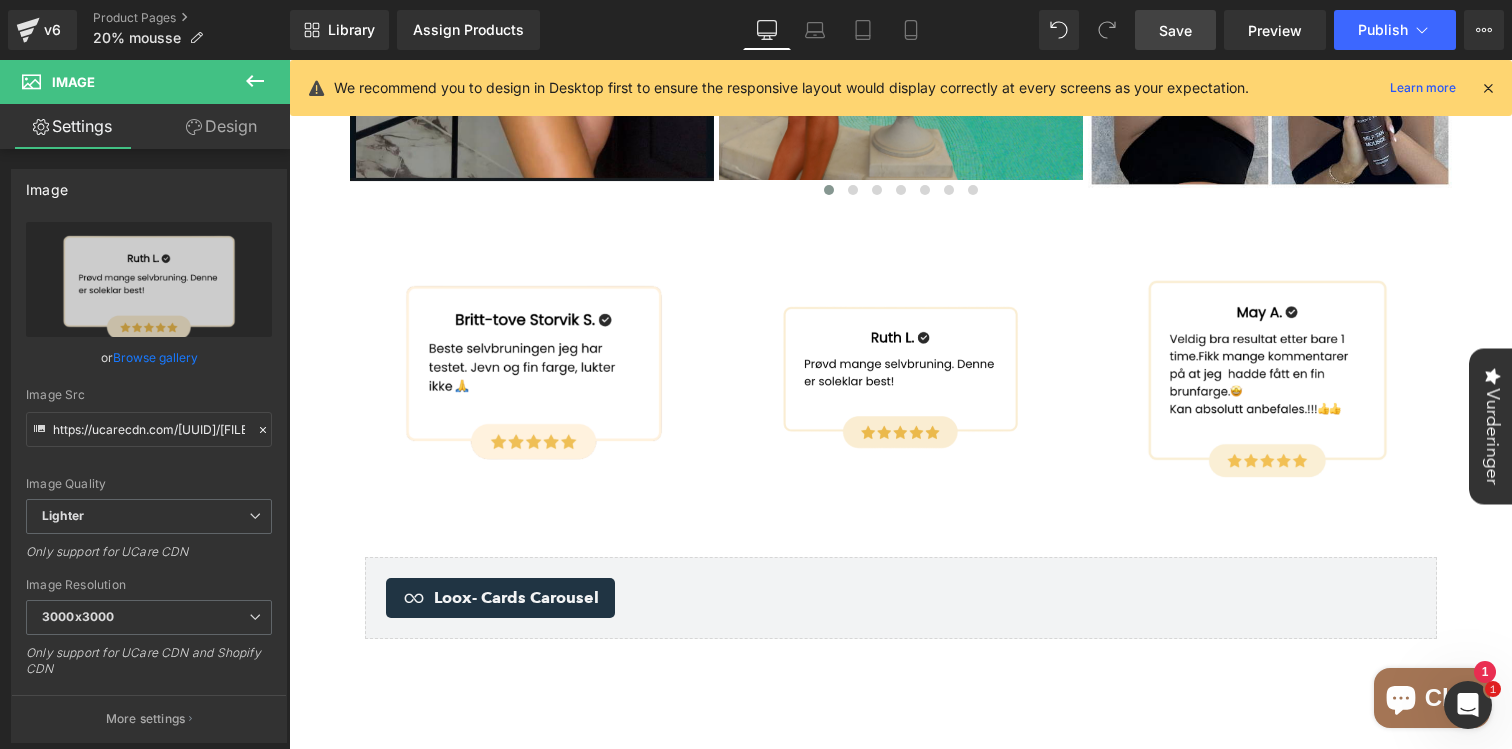 click on "Save" at bounding box center (1175, 30) 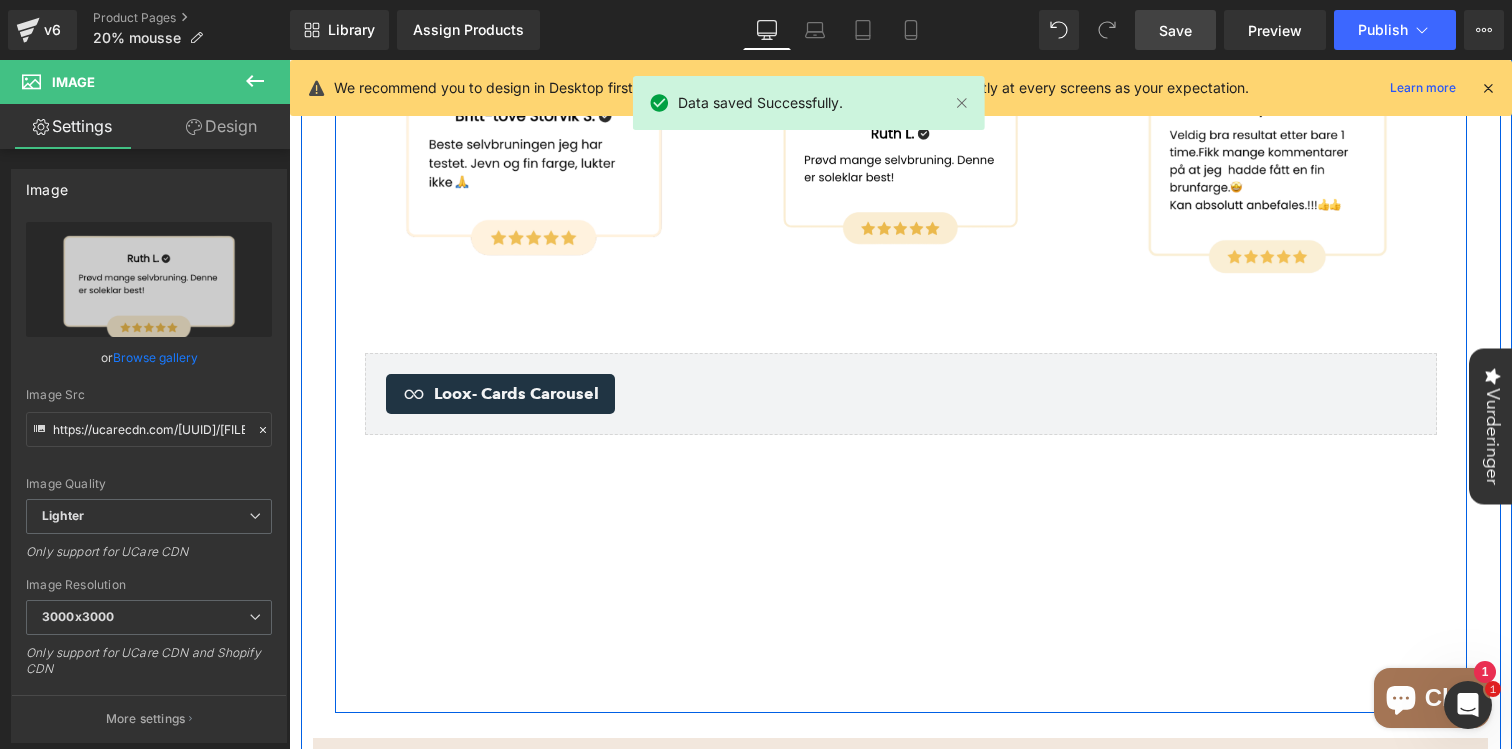 scroll, scrollTop: 2153, scrollLeft: 0, axis: vertical 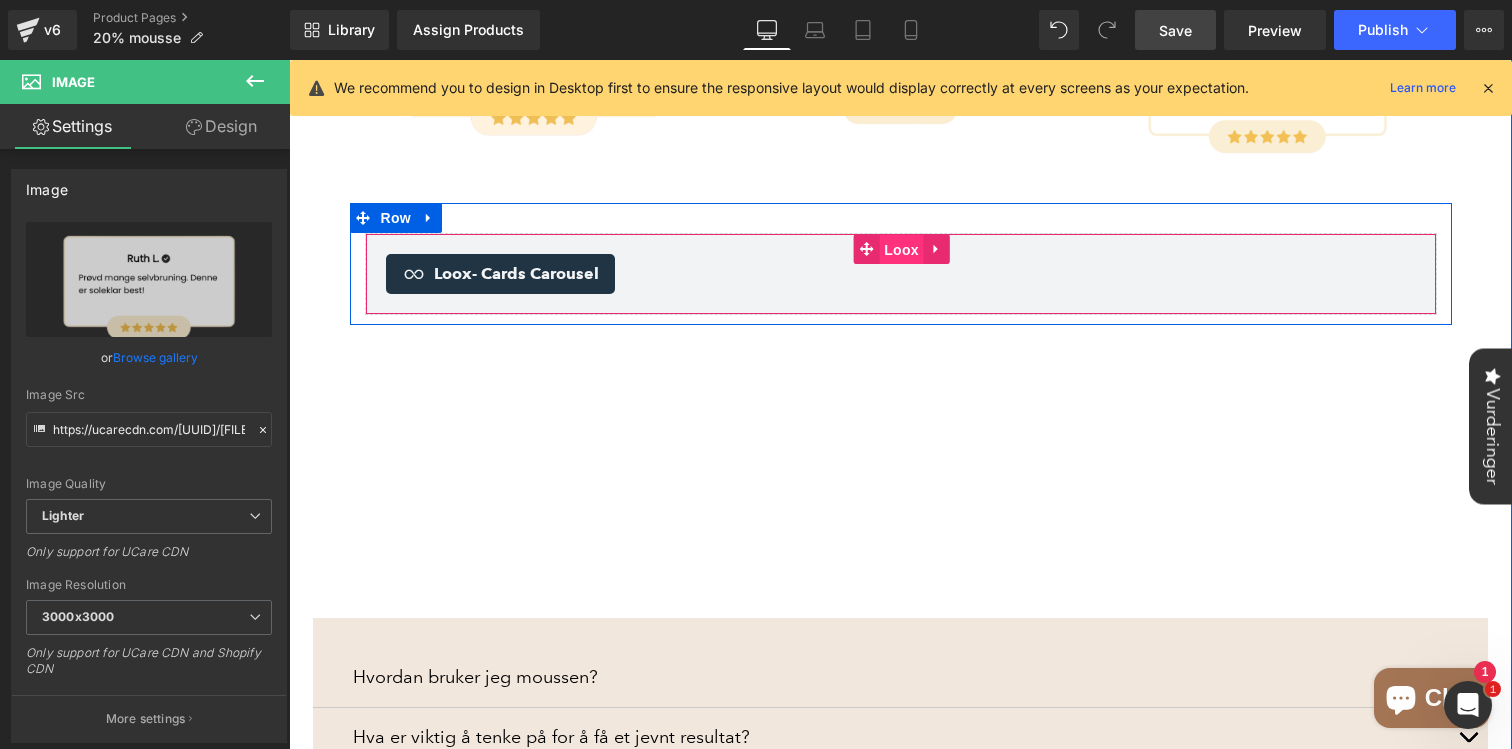 click on "Loox" at bounding box center [901, 250] 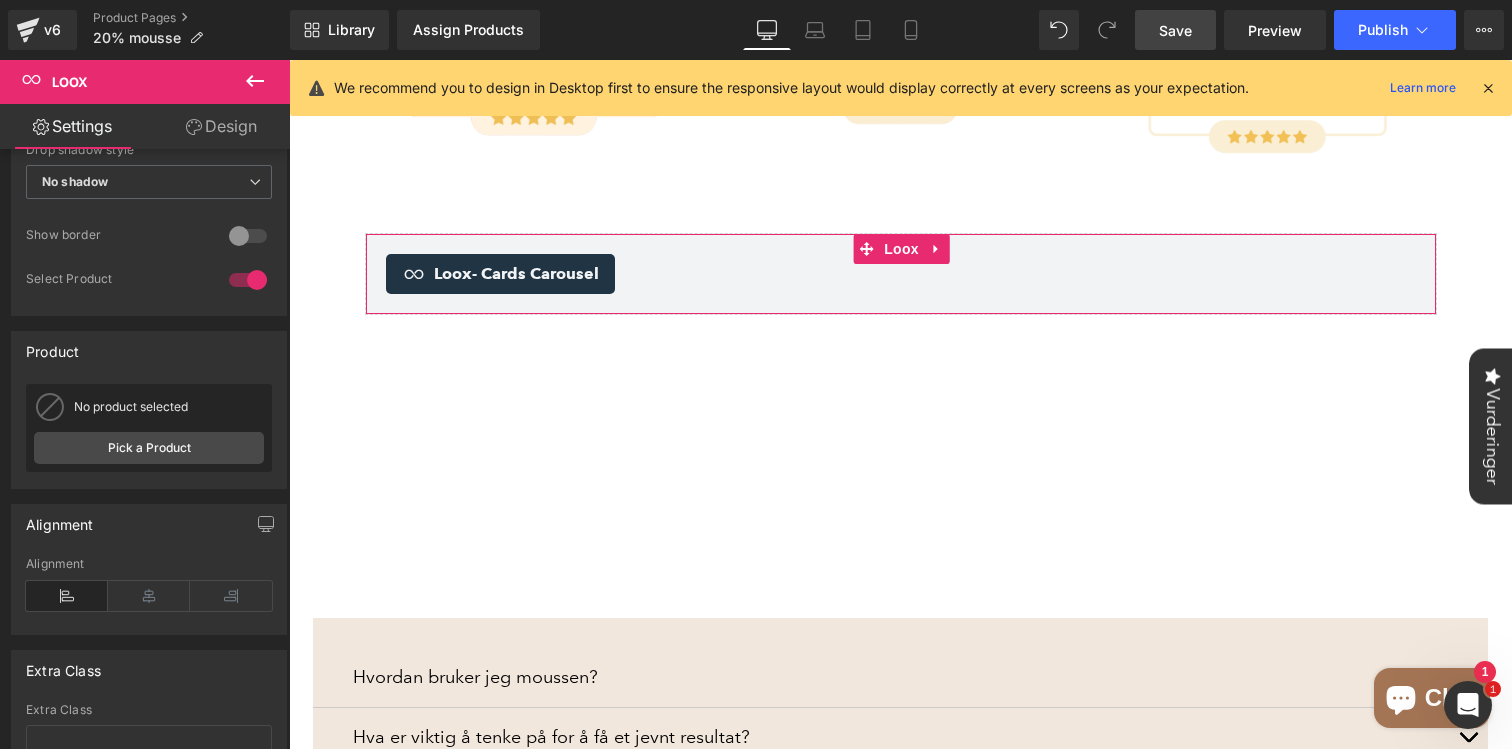 scroll, scrollTop: 1321, scrollLeft: 0, axis: vertical 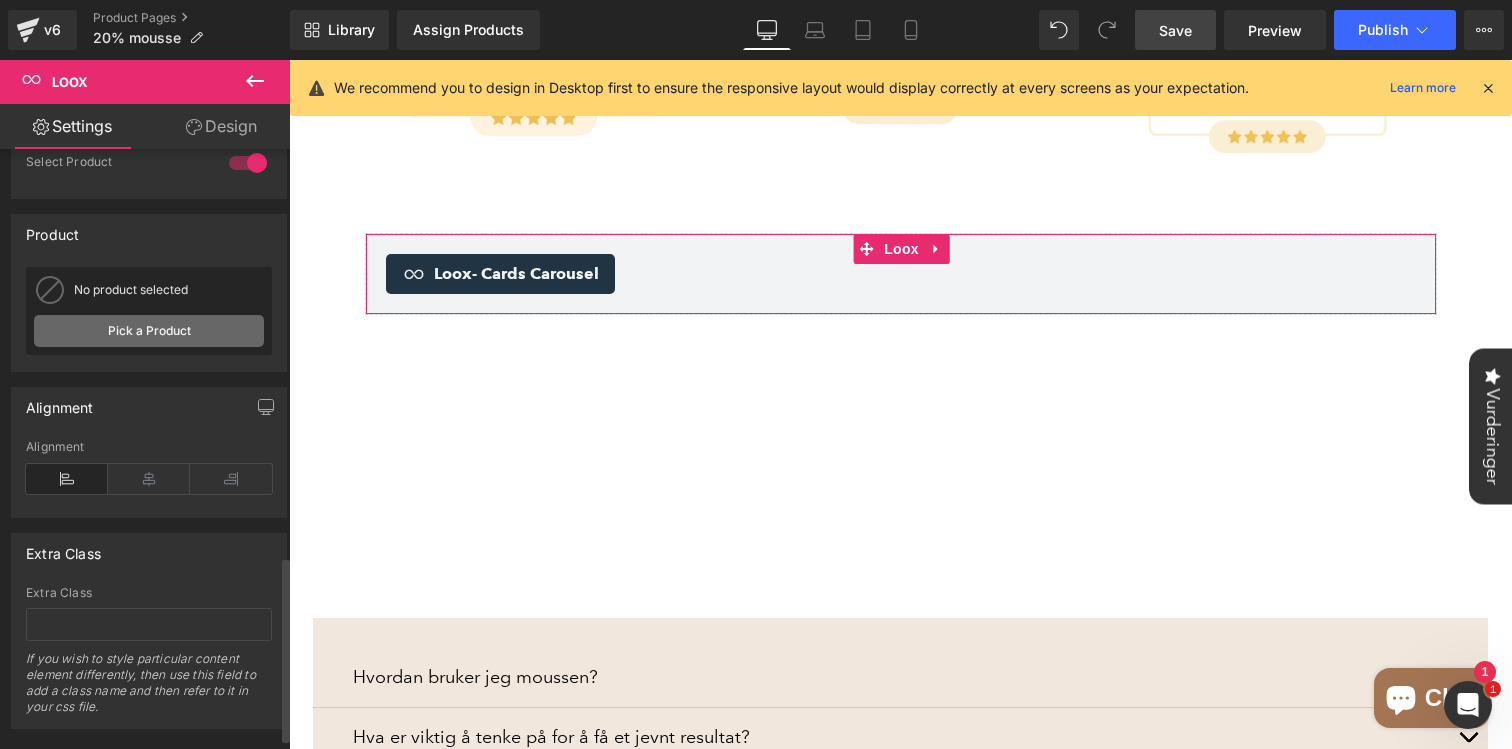 click on "Pick a Product" at bounding box center (149, 331) 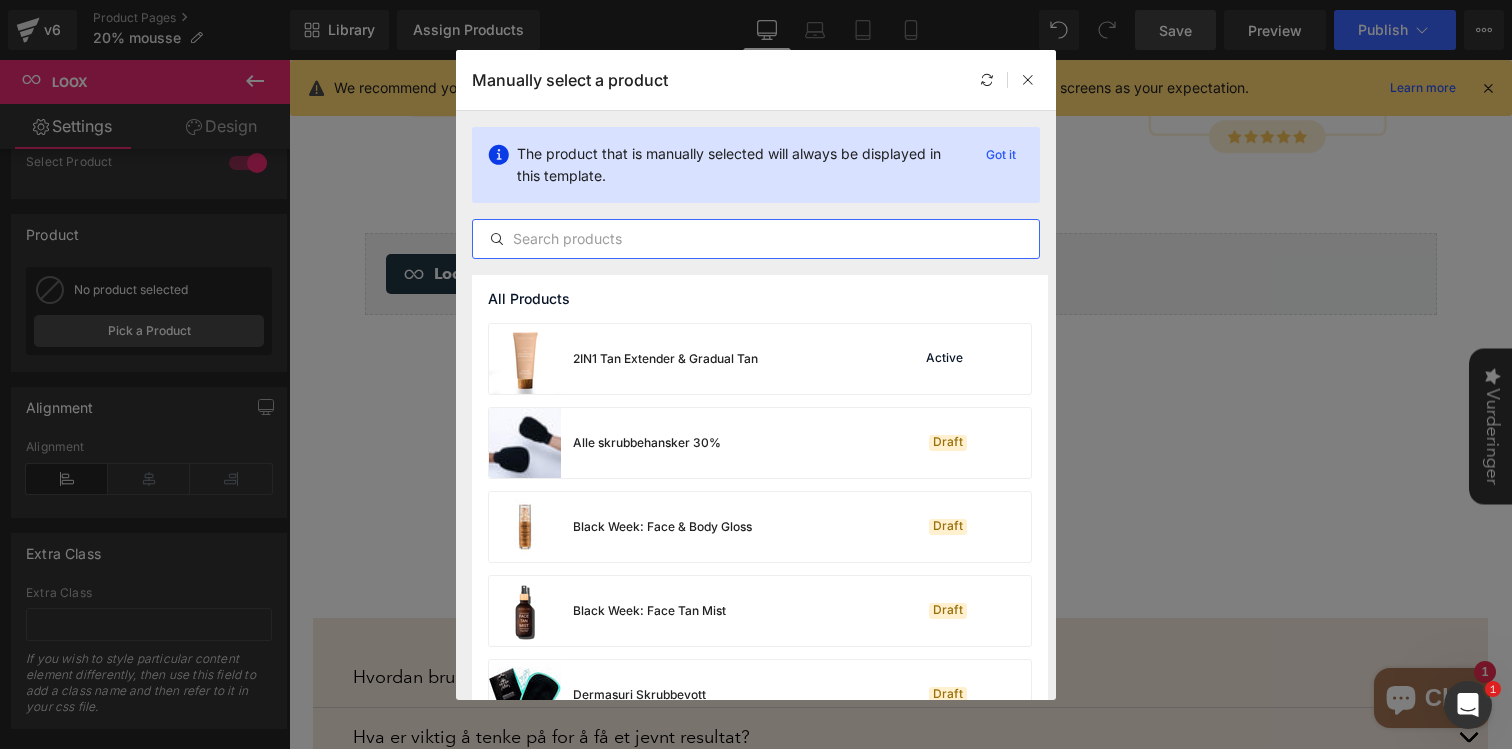 click at bounding box center [756, 239] 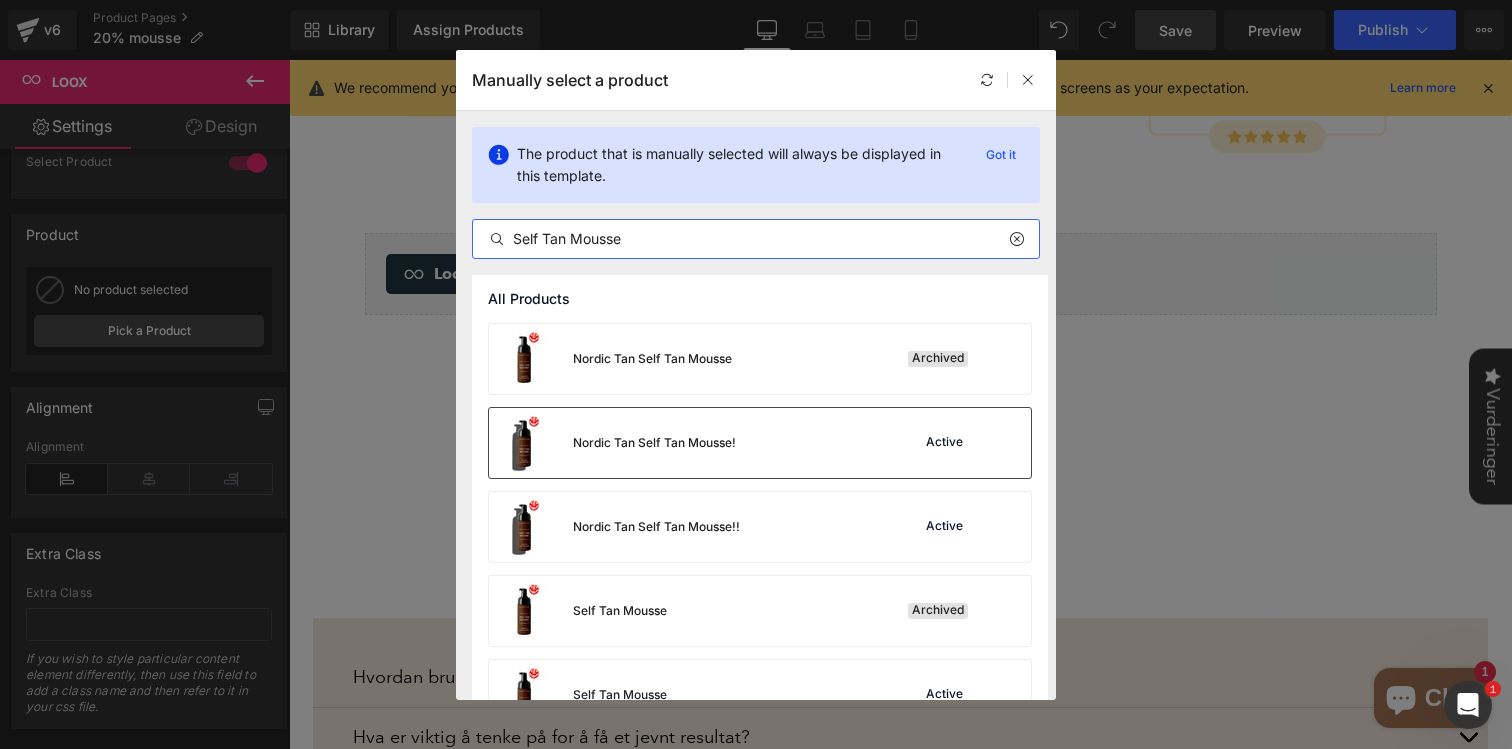 type on "Self Tan Mousse" 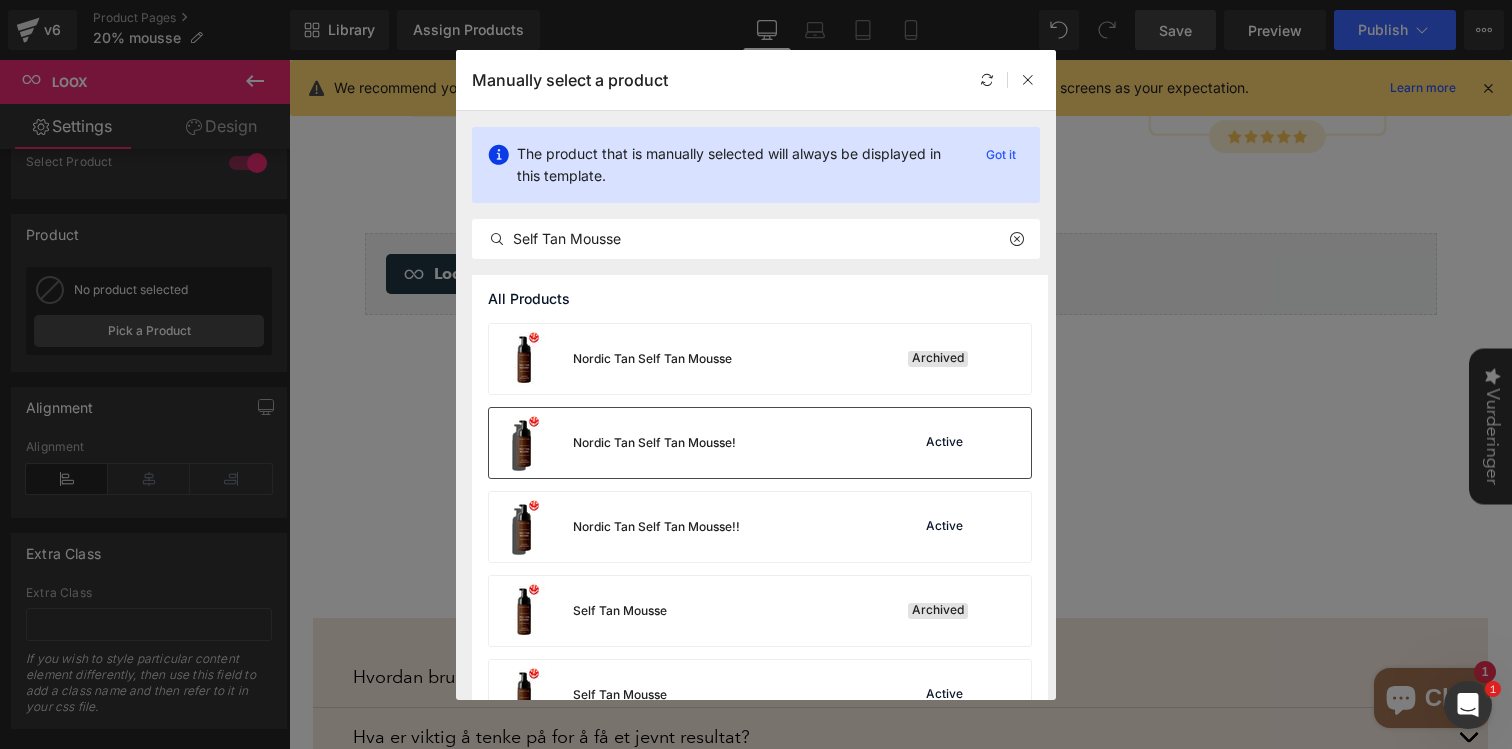 click on "Nordic Tan Self Tan Mousse!" at bounding box center (612, 443) 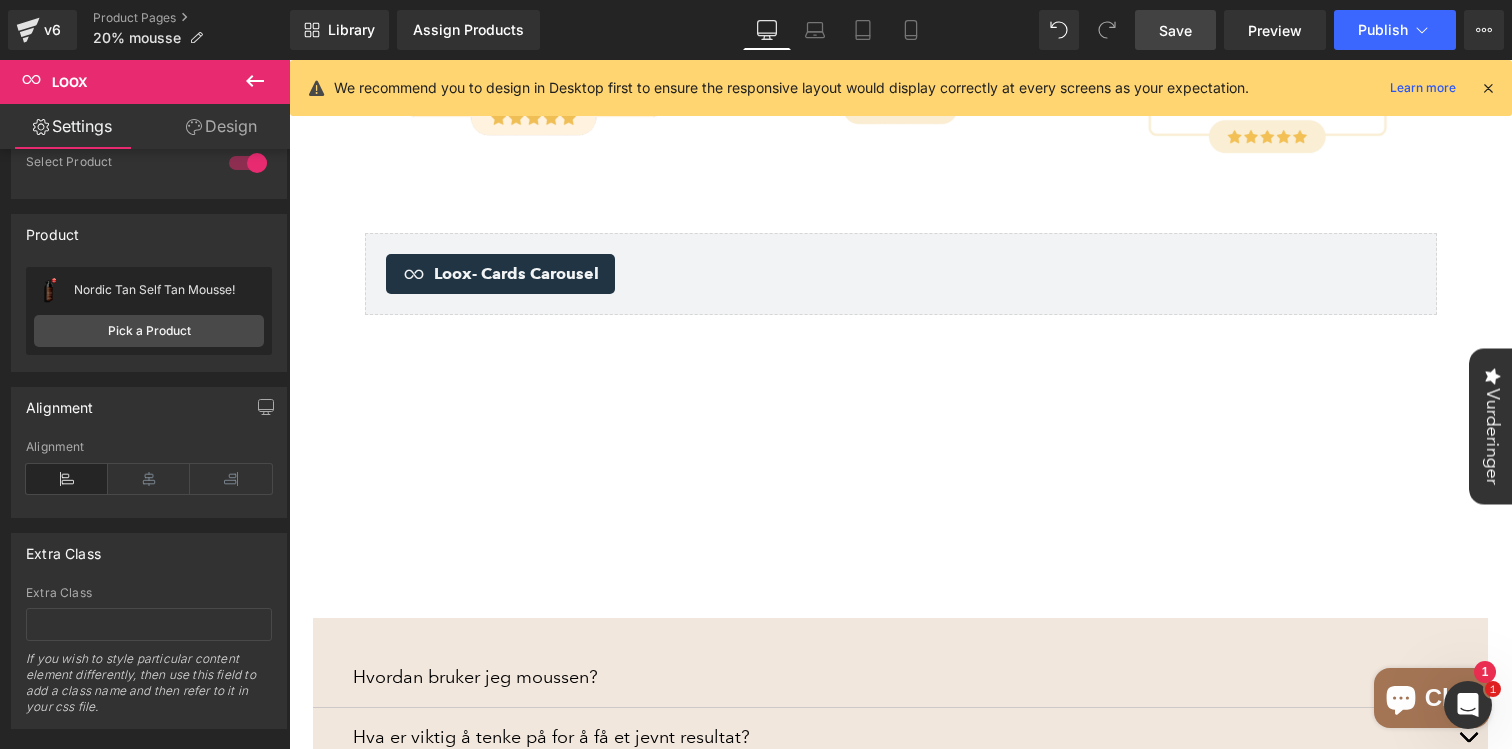 click on "Save" at bounding box center [1175, 30] 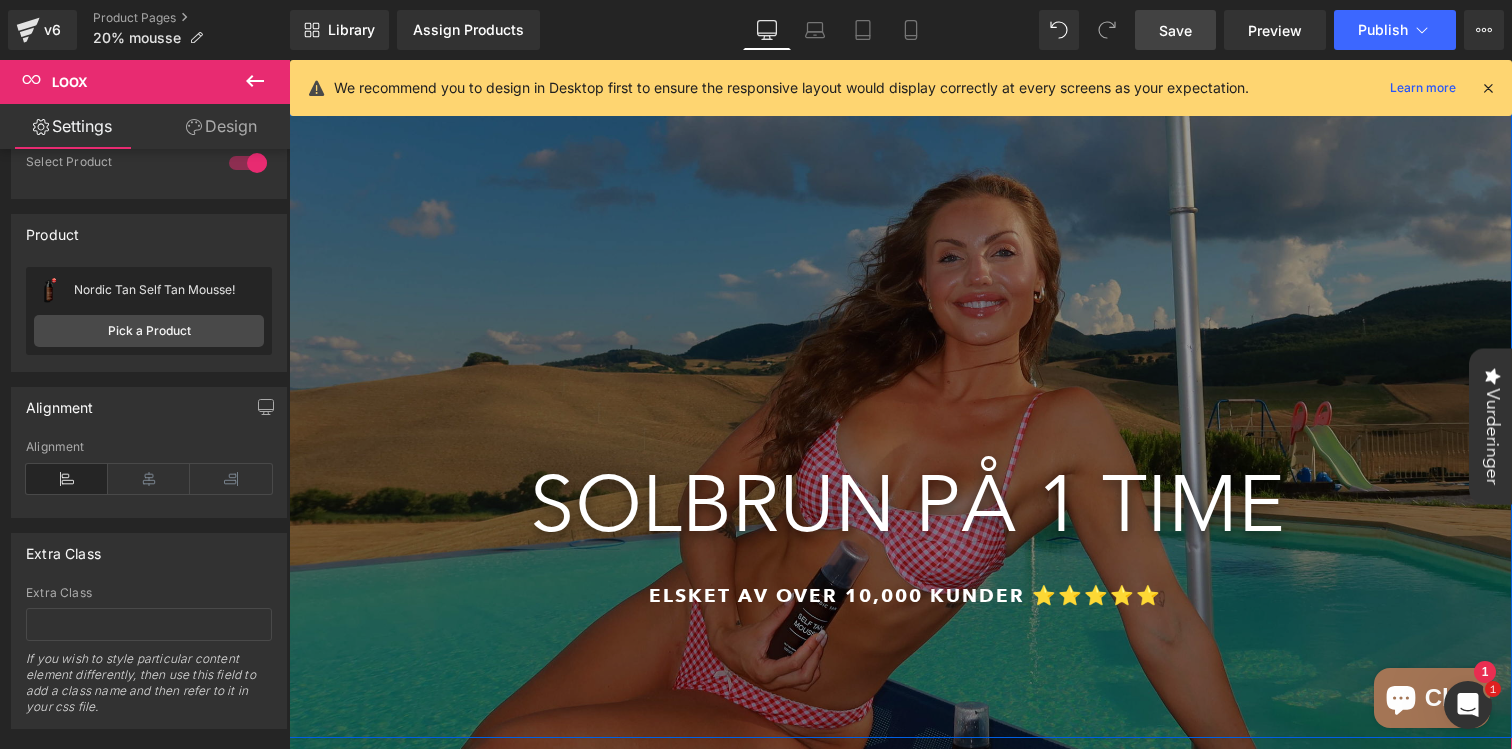 scroll, scrollTop: 0, scrollLeft: 0, axis: both 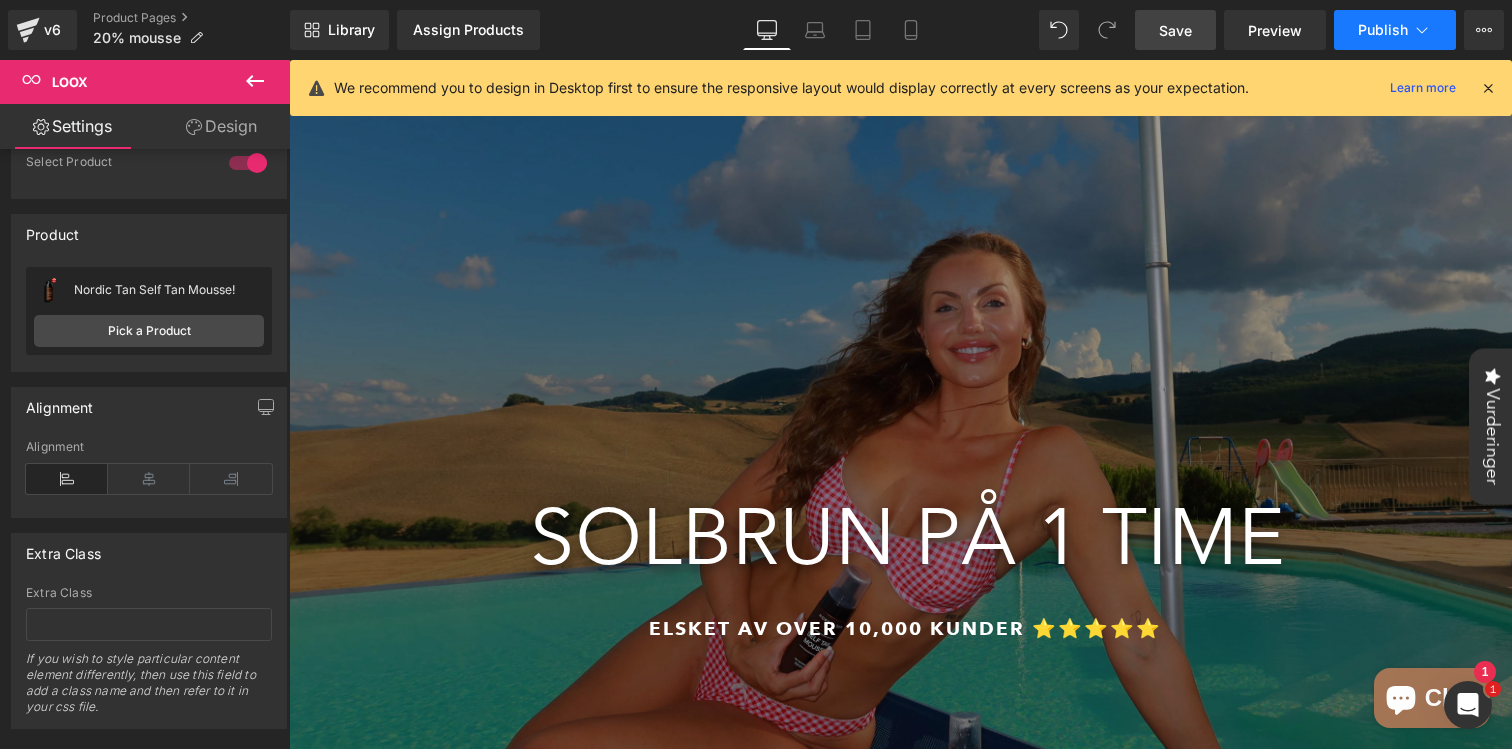 click on "Publish" at bounding box center [1383, 30] 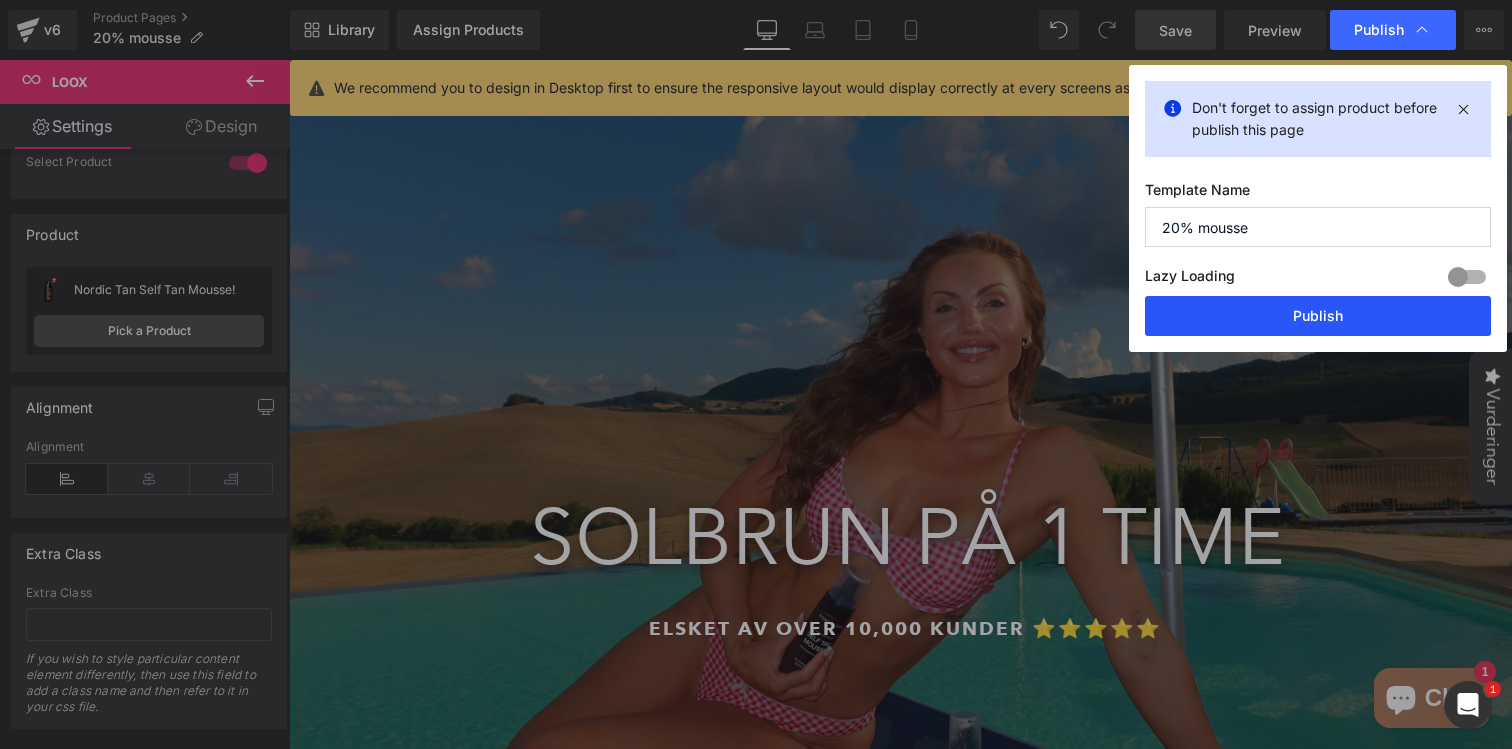 click on "Publish" at bounding box center (1318, 316) 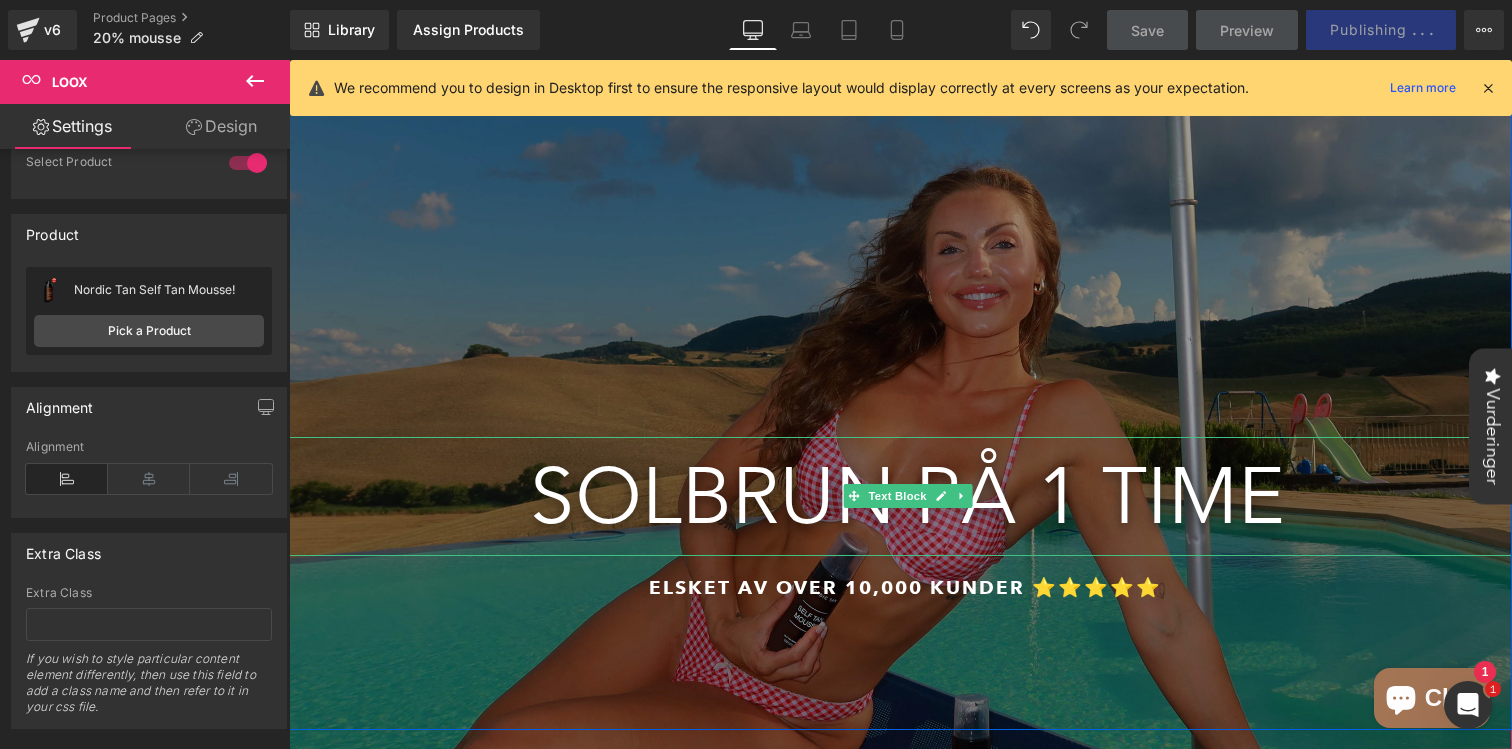scroll, scrollTop: 0, scrollLeft: 0, axis: both 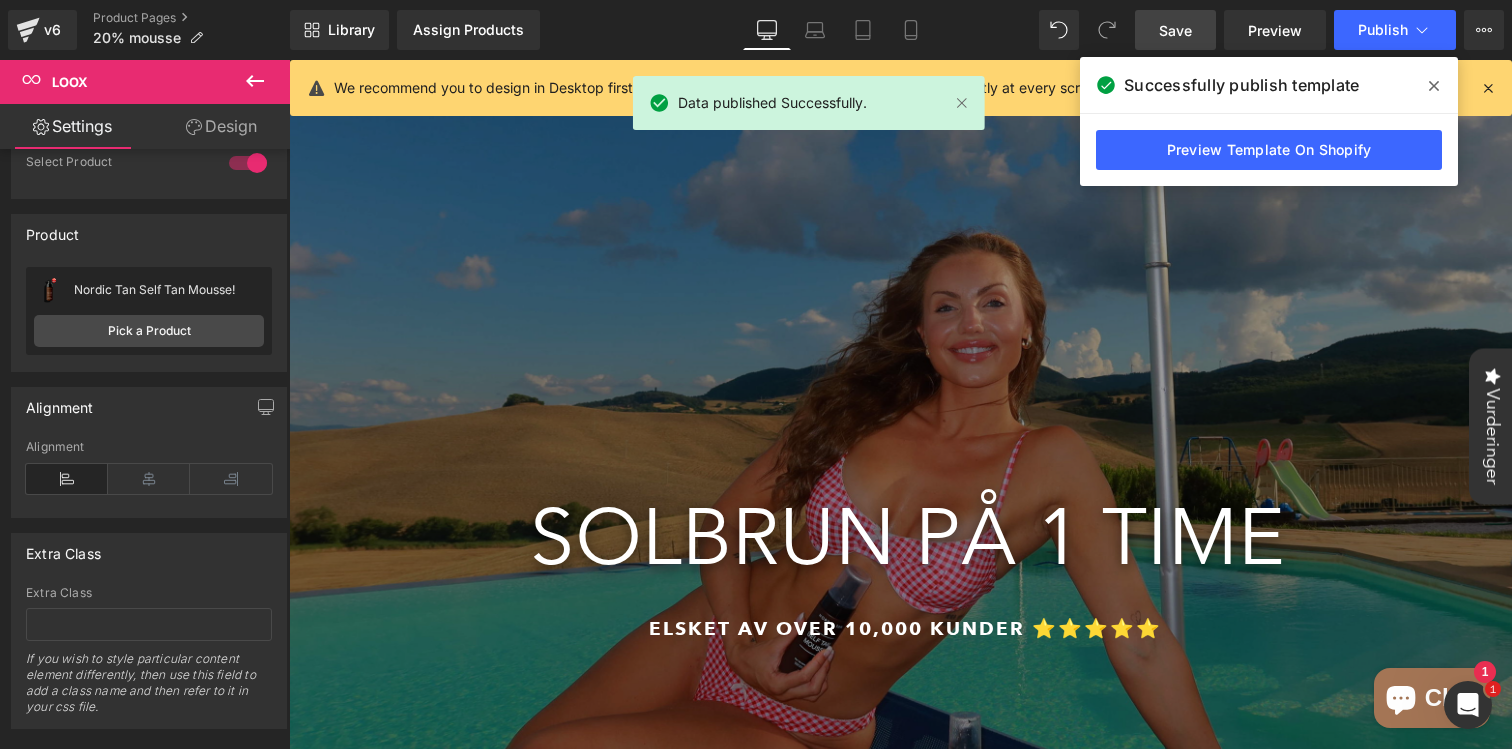 click at bounding box center [1488, 88] 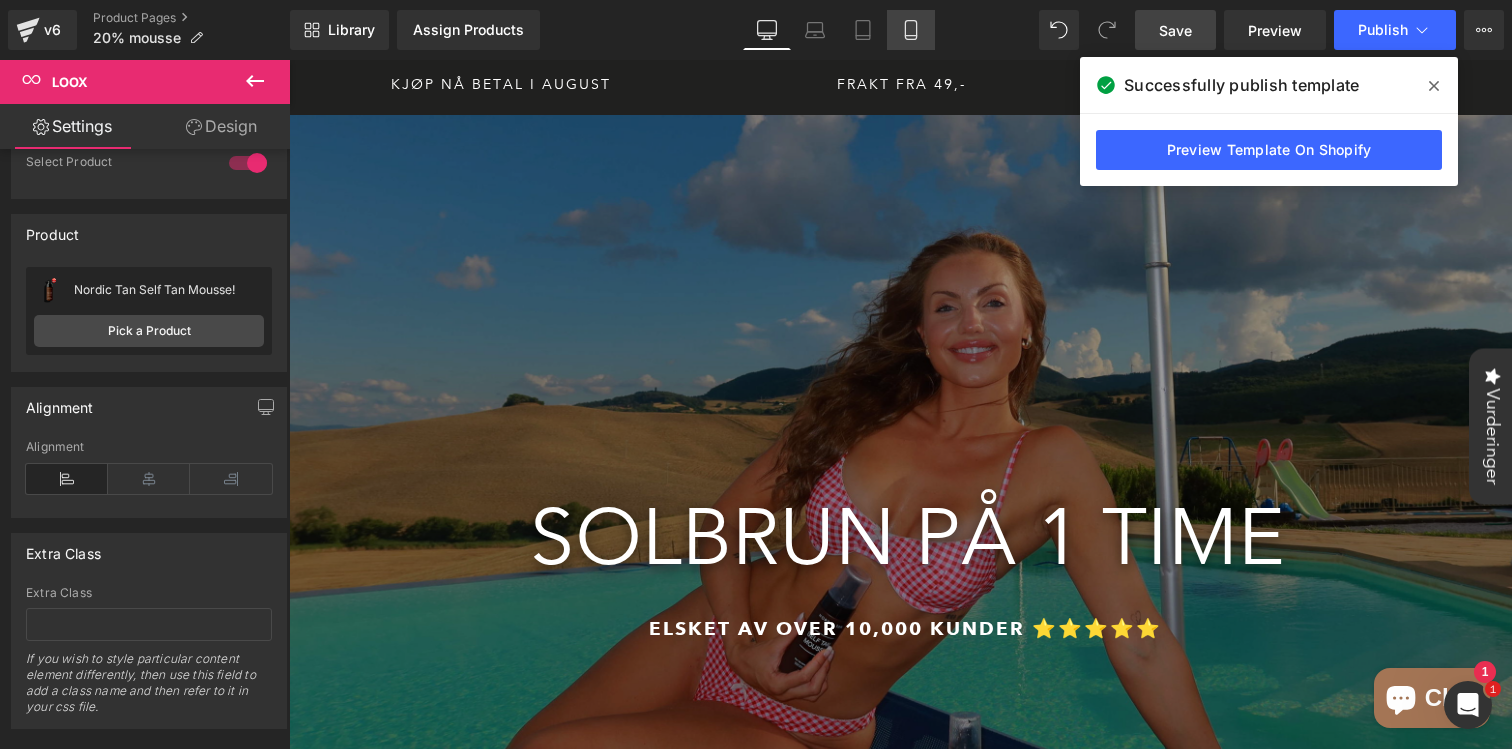 click 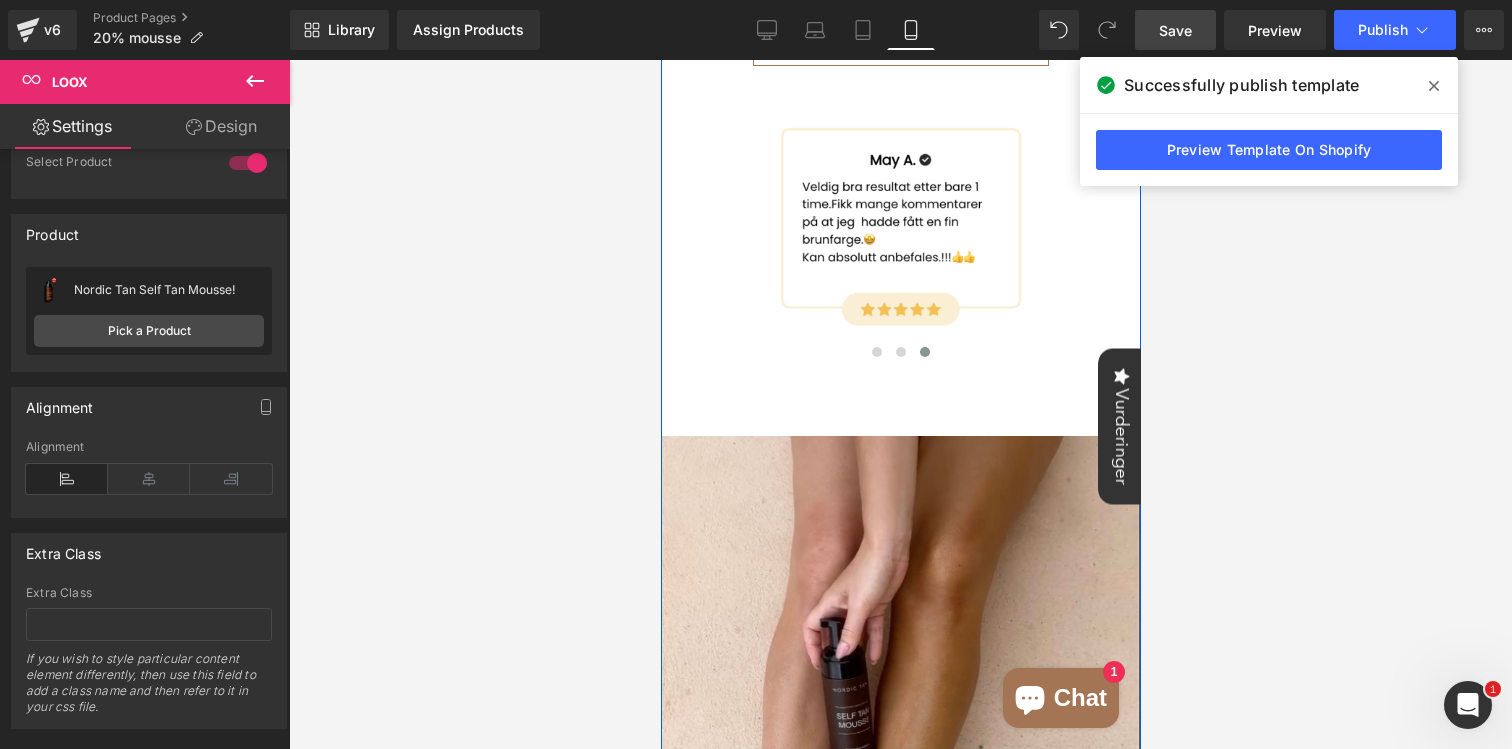 scroll, scrollTop: 1745, scrollLeft: 0, axis: vertical 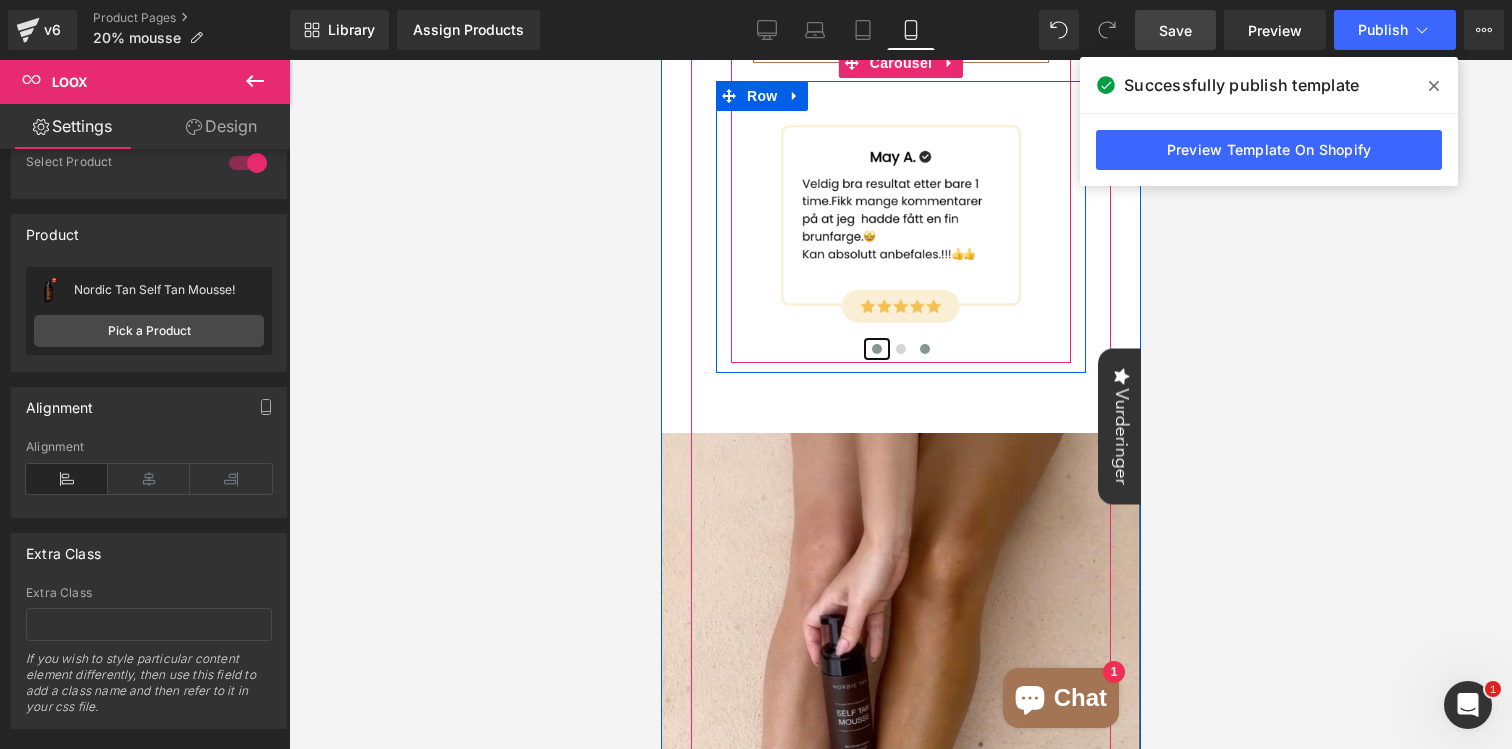 click at bounding box center (876, 349) 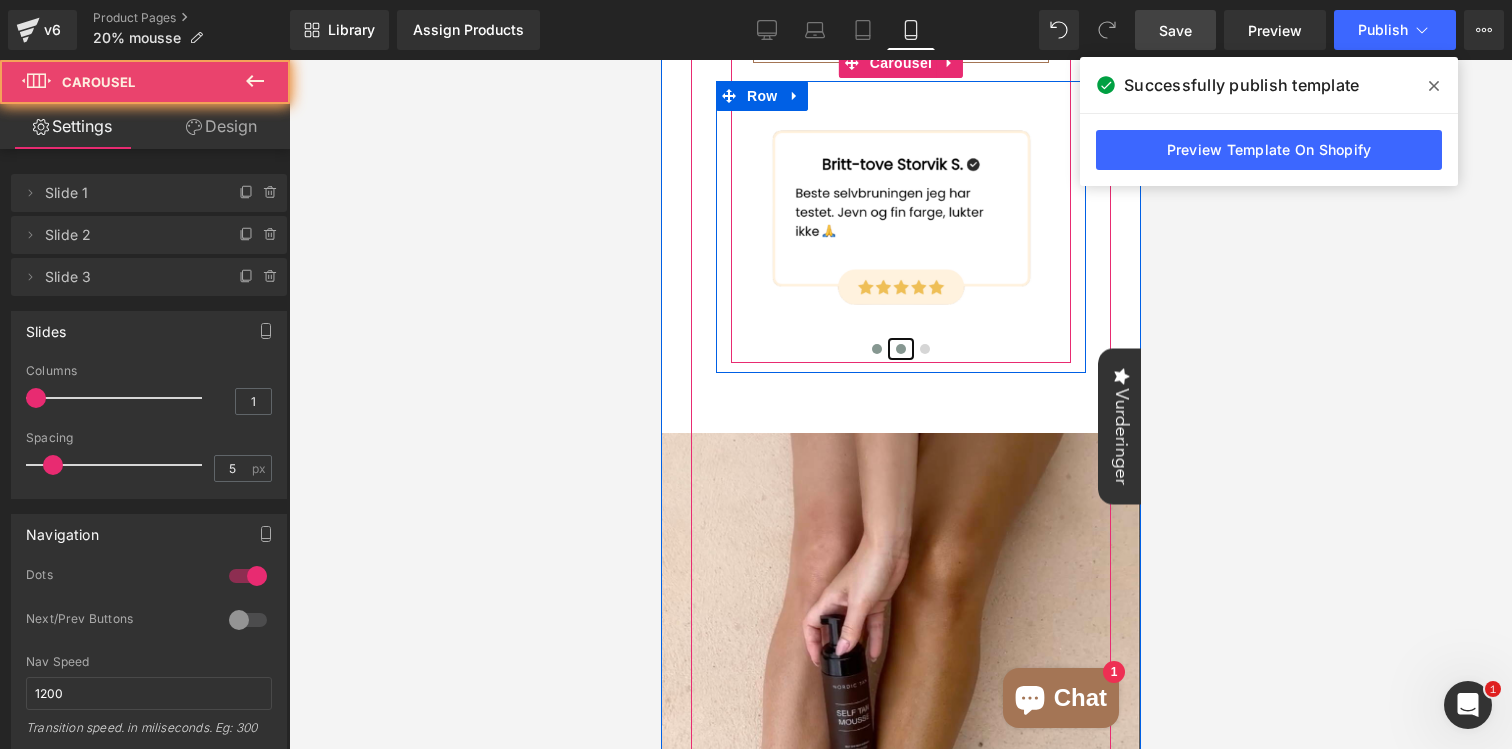 click at bounding box center [900, 349] 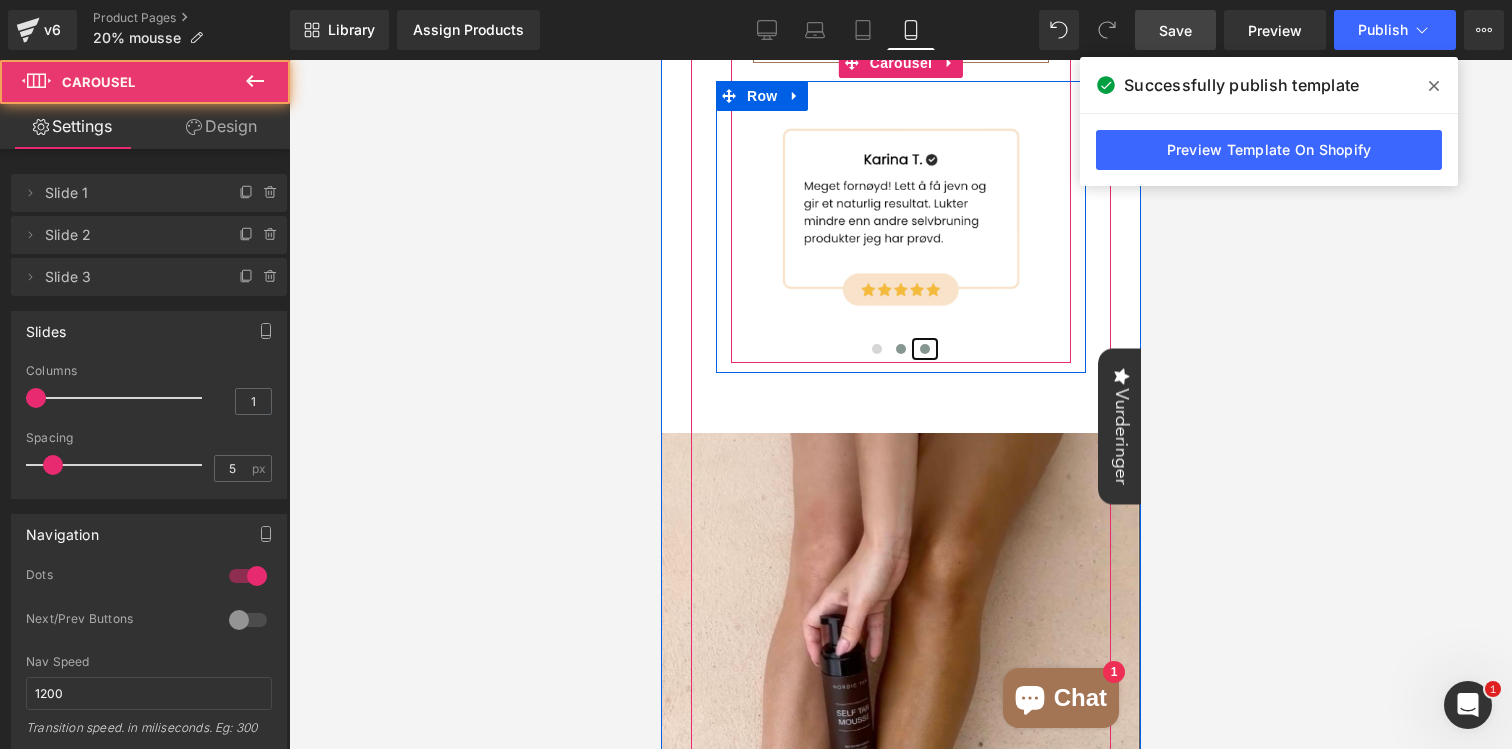 click at bounding box center (924, 349) 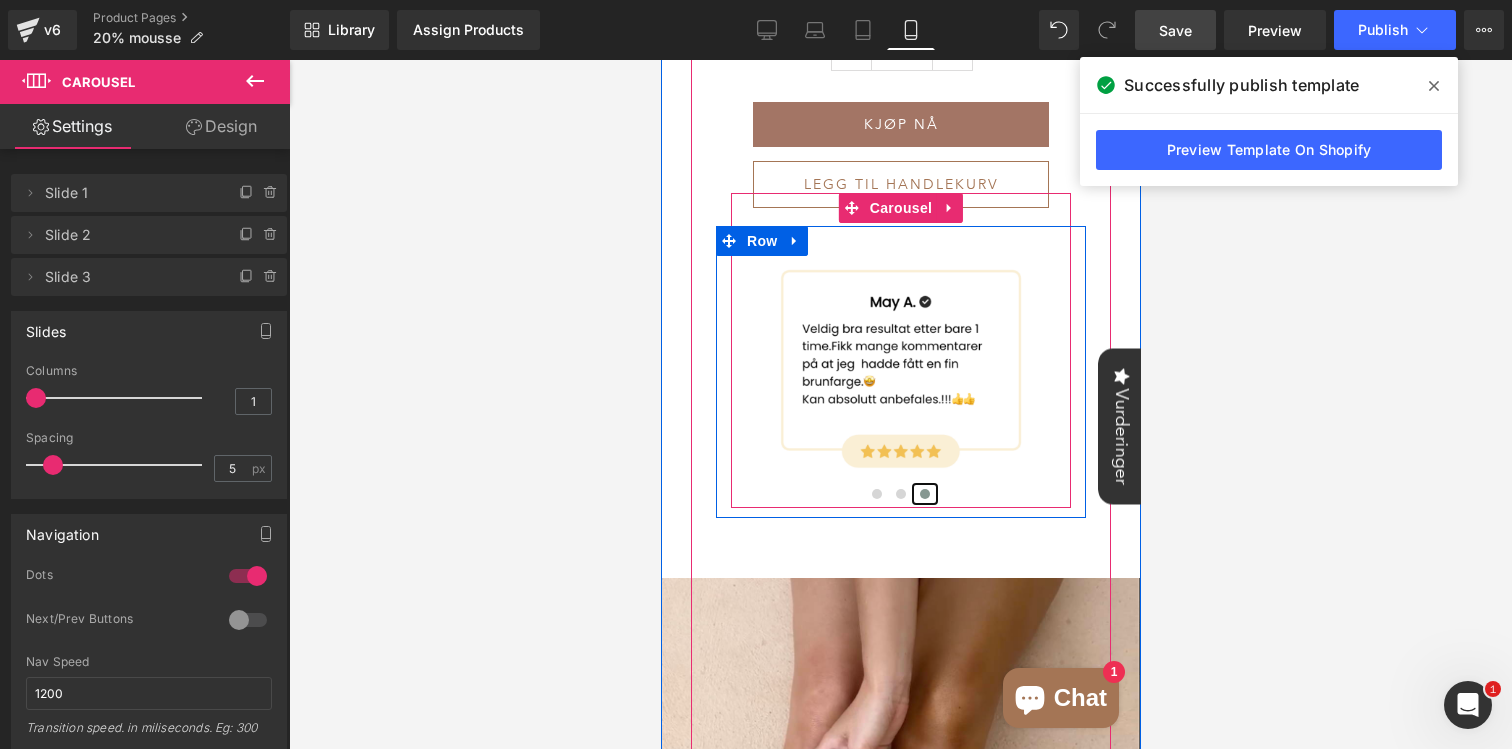 scroll, scrollTop: 1575, scrollLeft: 0, axis: vertical 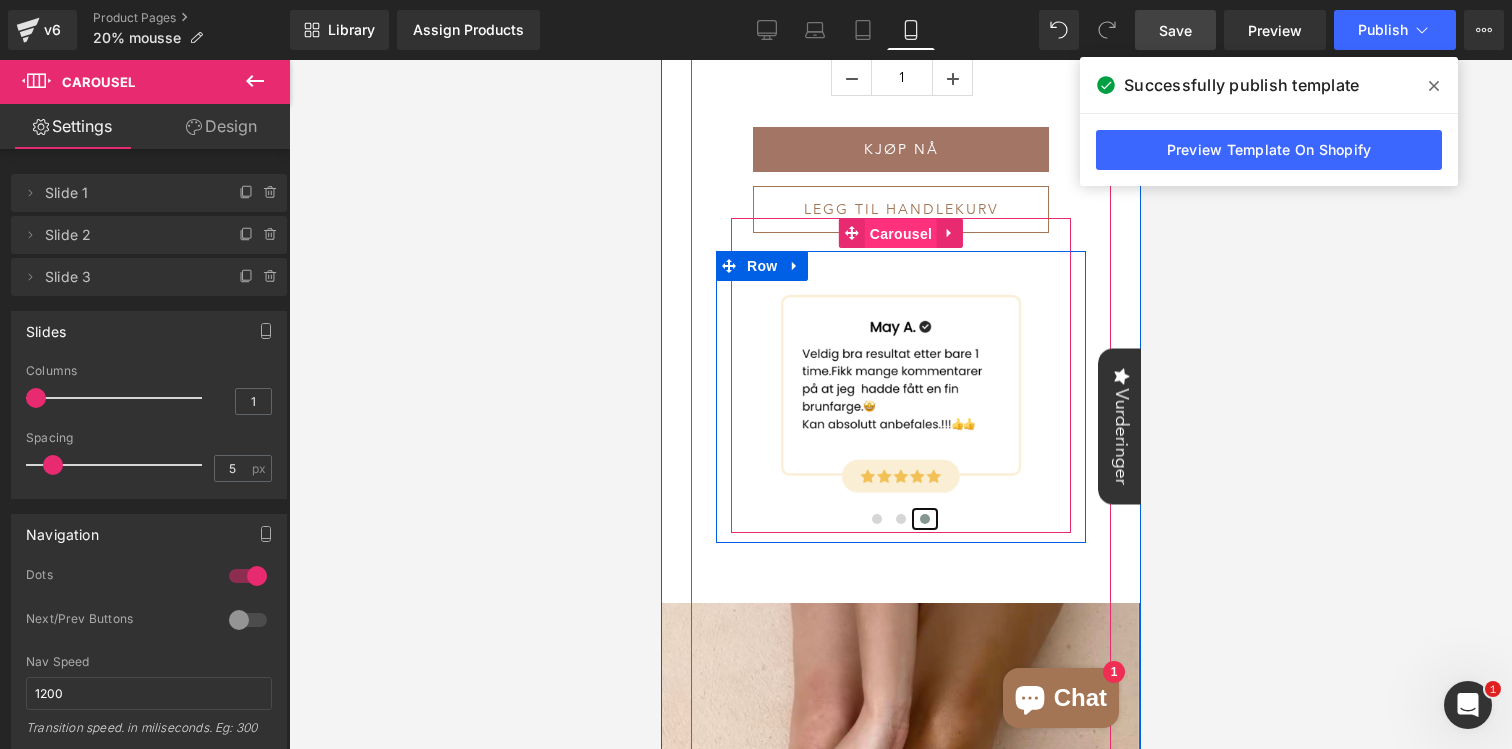 click on "Carousel" at bounding box center (900, 234) 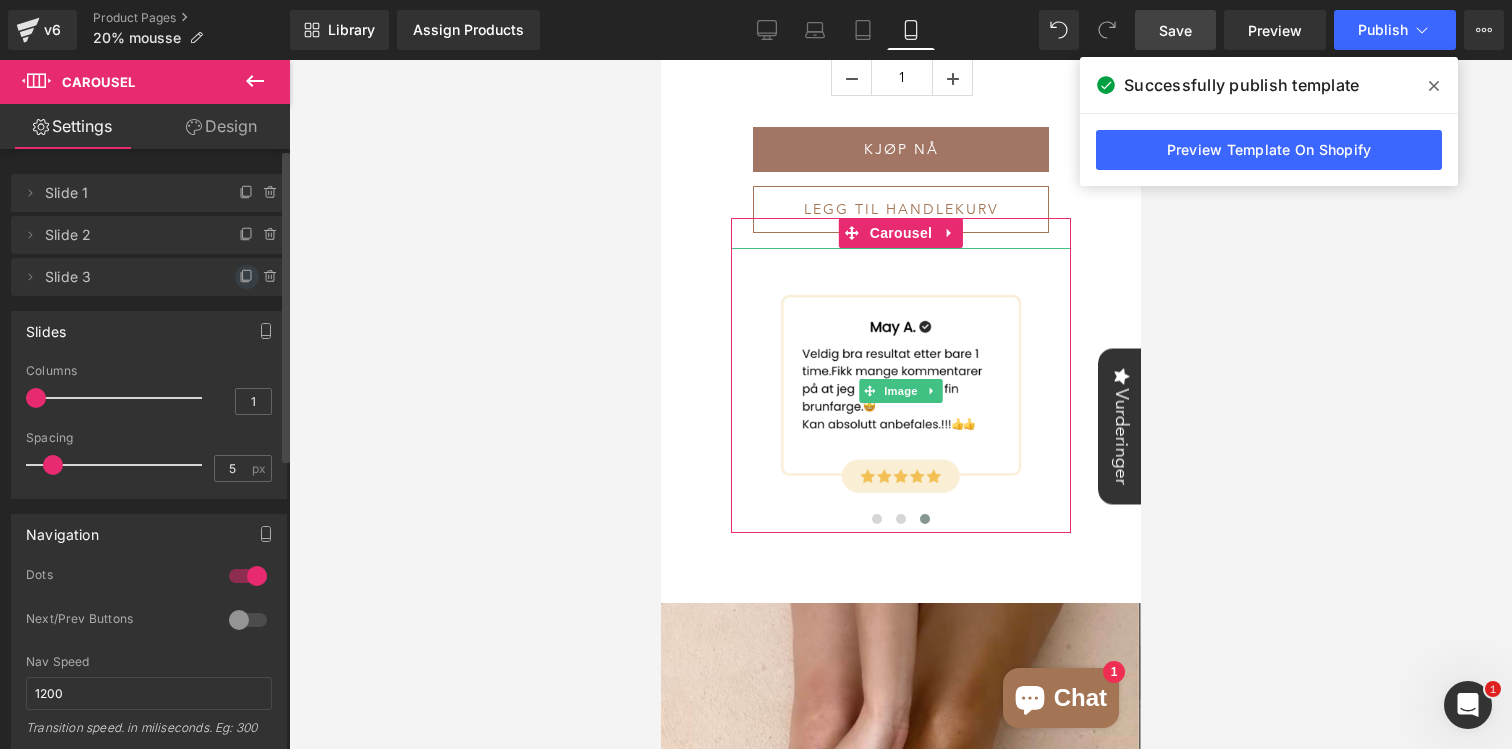 click 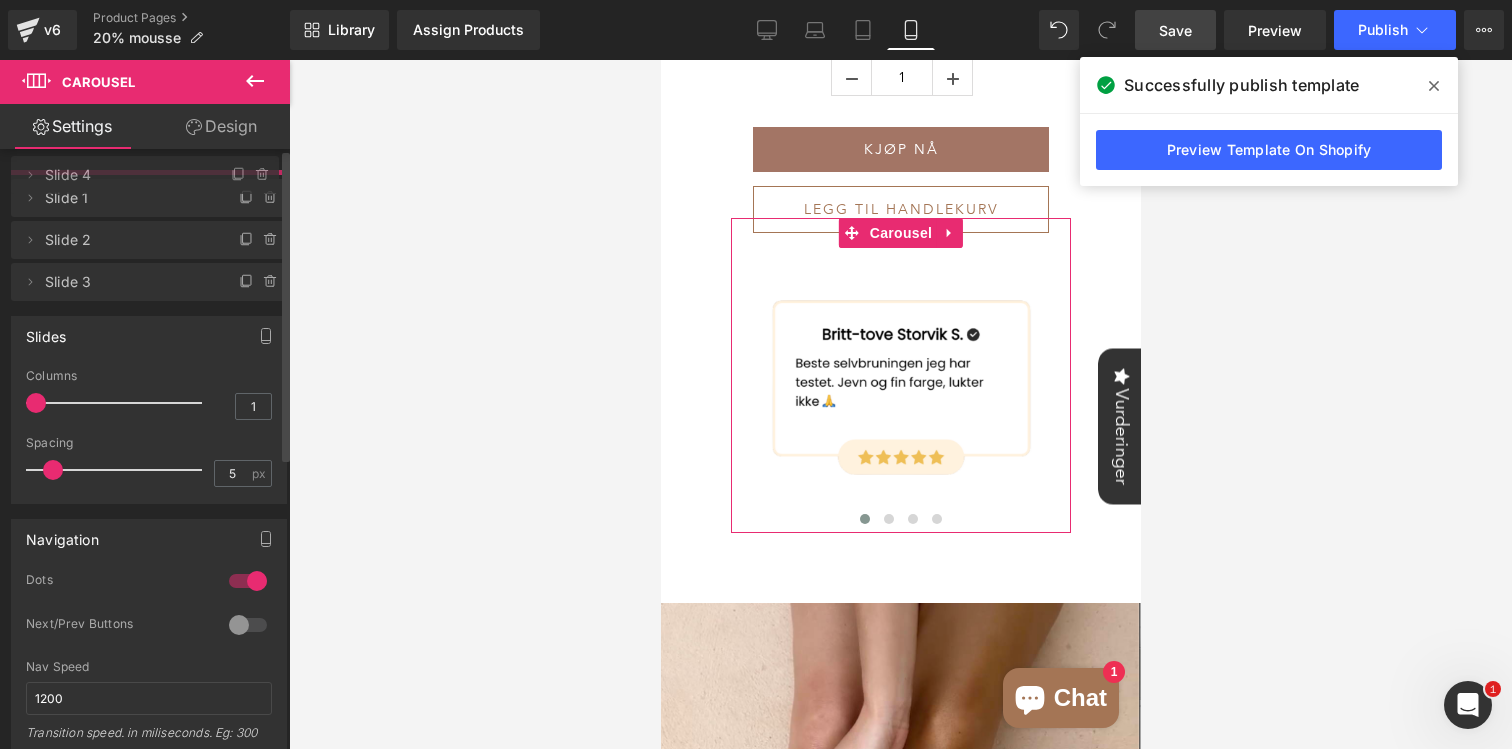 drag, startPoint x: 114, startPoint y: 317, endPoint x: 158, endPoint y: 173, distance: 150.57224 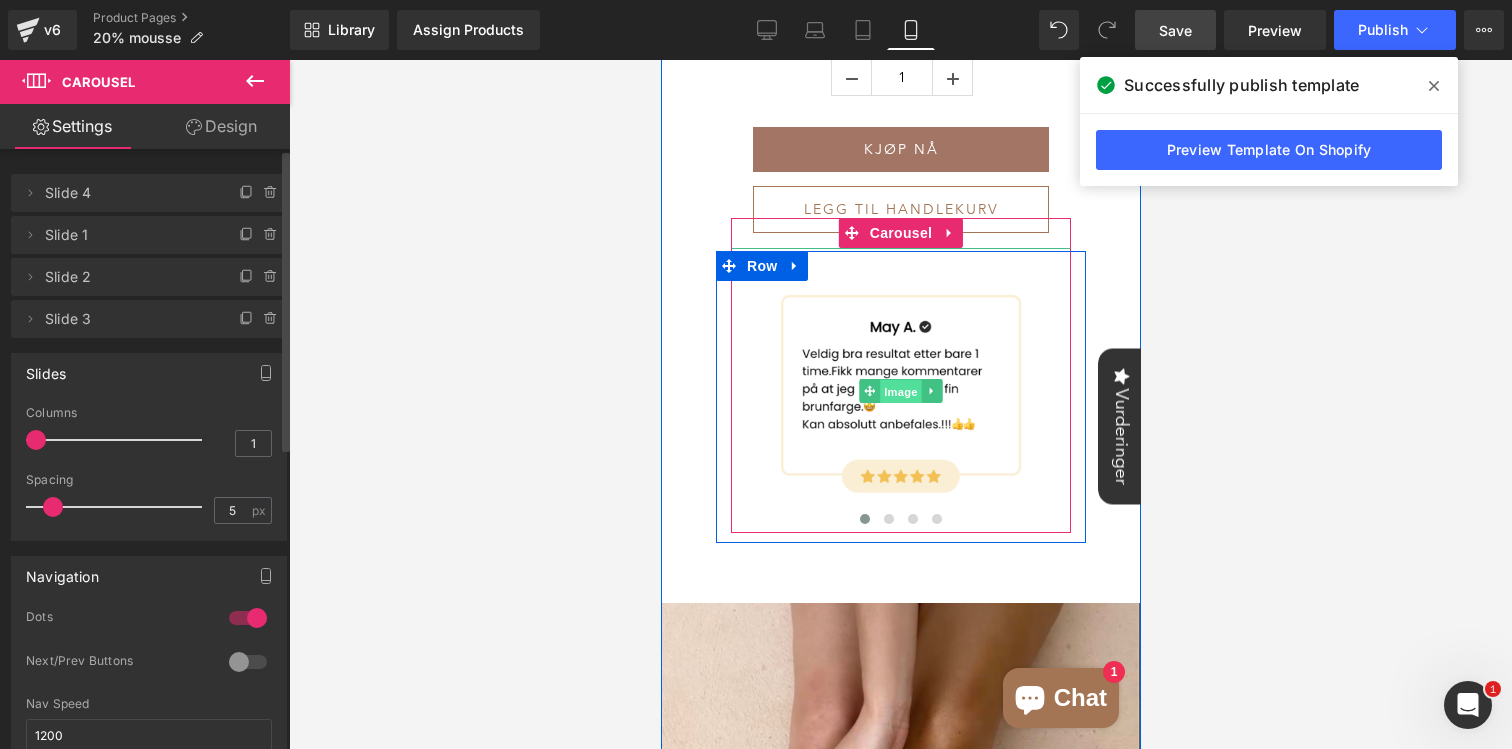 click on "Image" at bounding box center (900, 391) 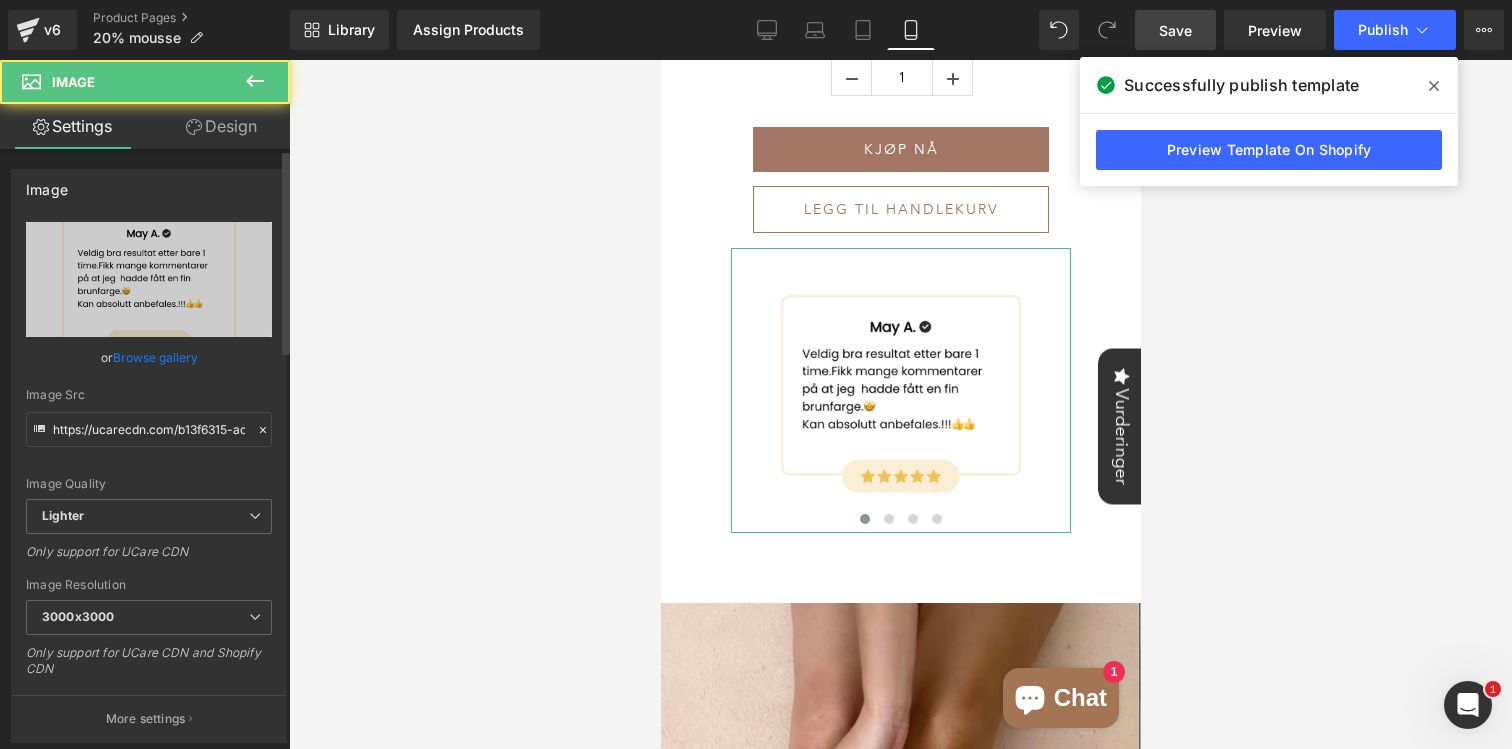 click on "Browse gallery" at bounding box center [155, 357] 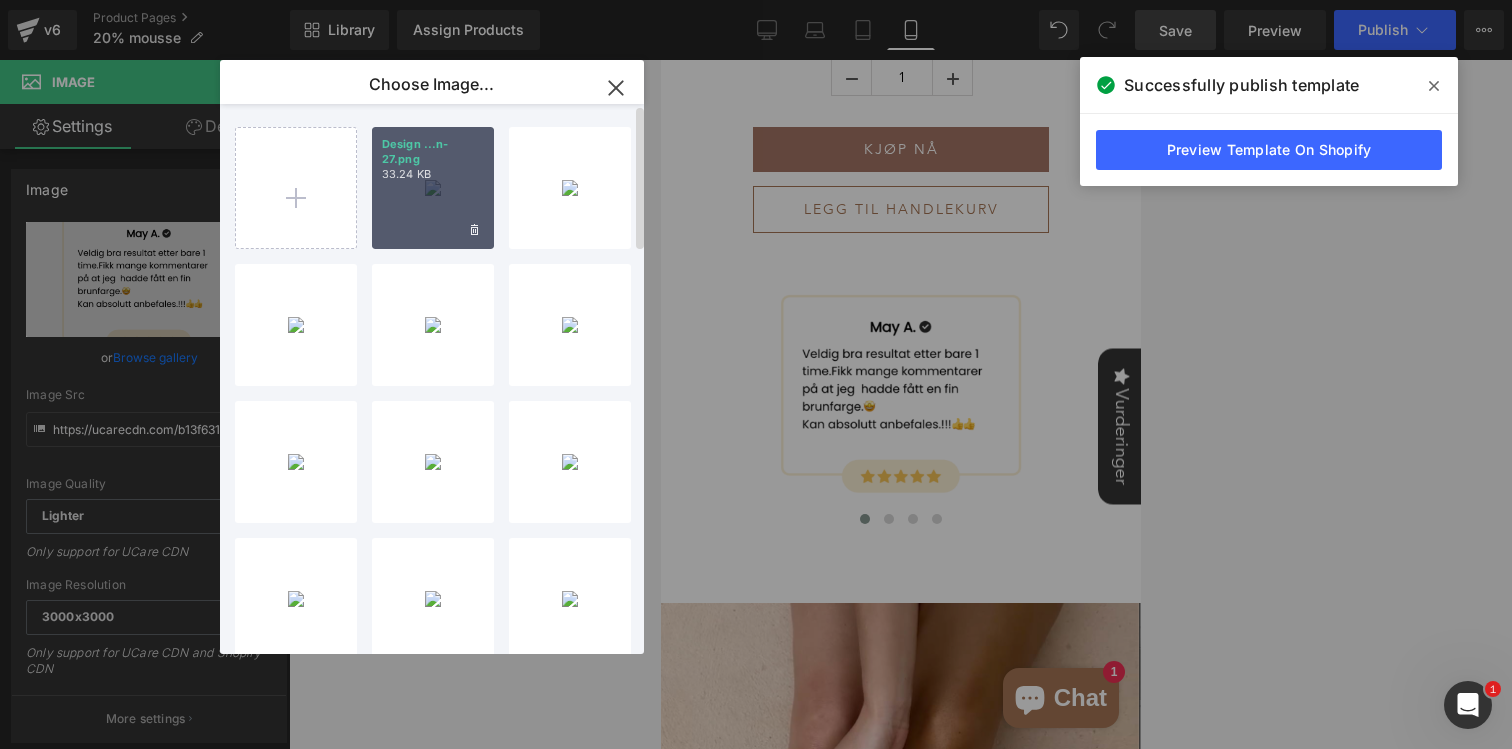 click on "Design ...n-27.png 33.24 KB" at bounding box center [433, 188] 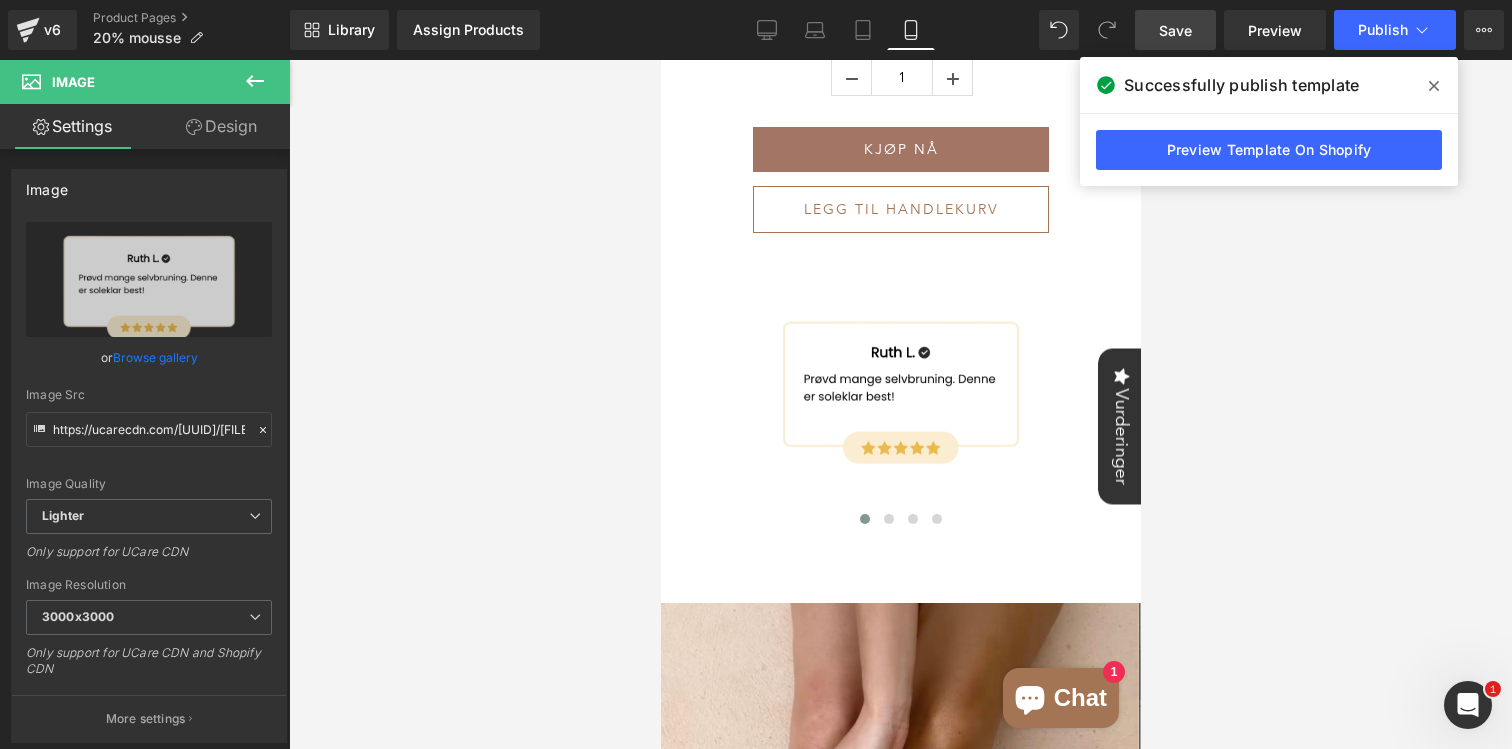 click on "Save" at bounding box center [1175, 30] 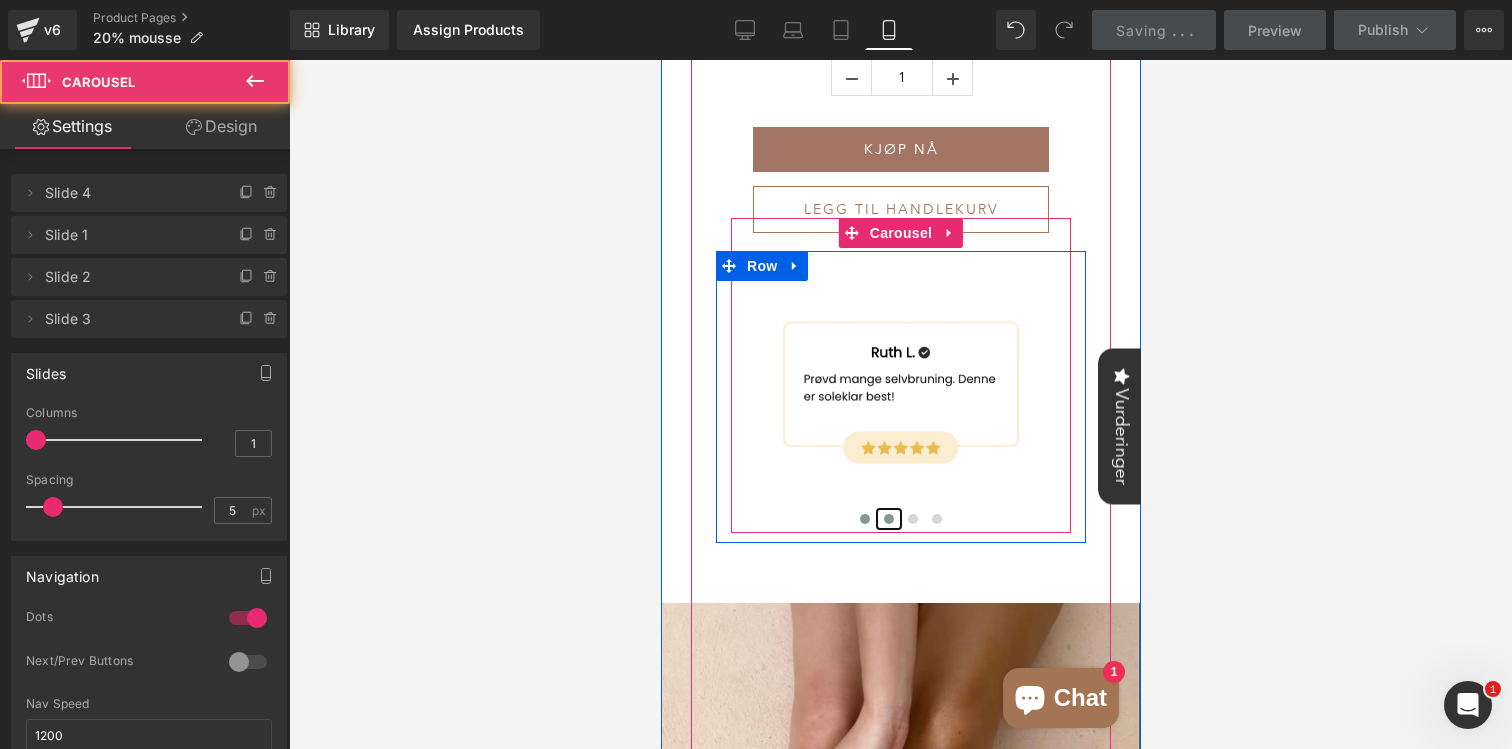 click at bounding box center [888, 519] 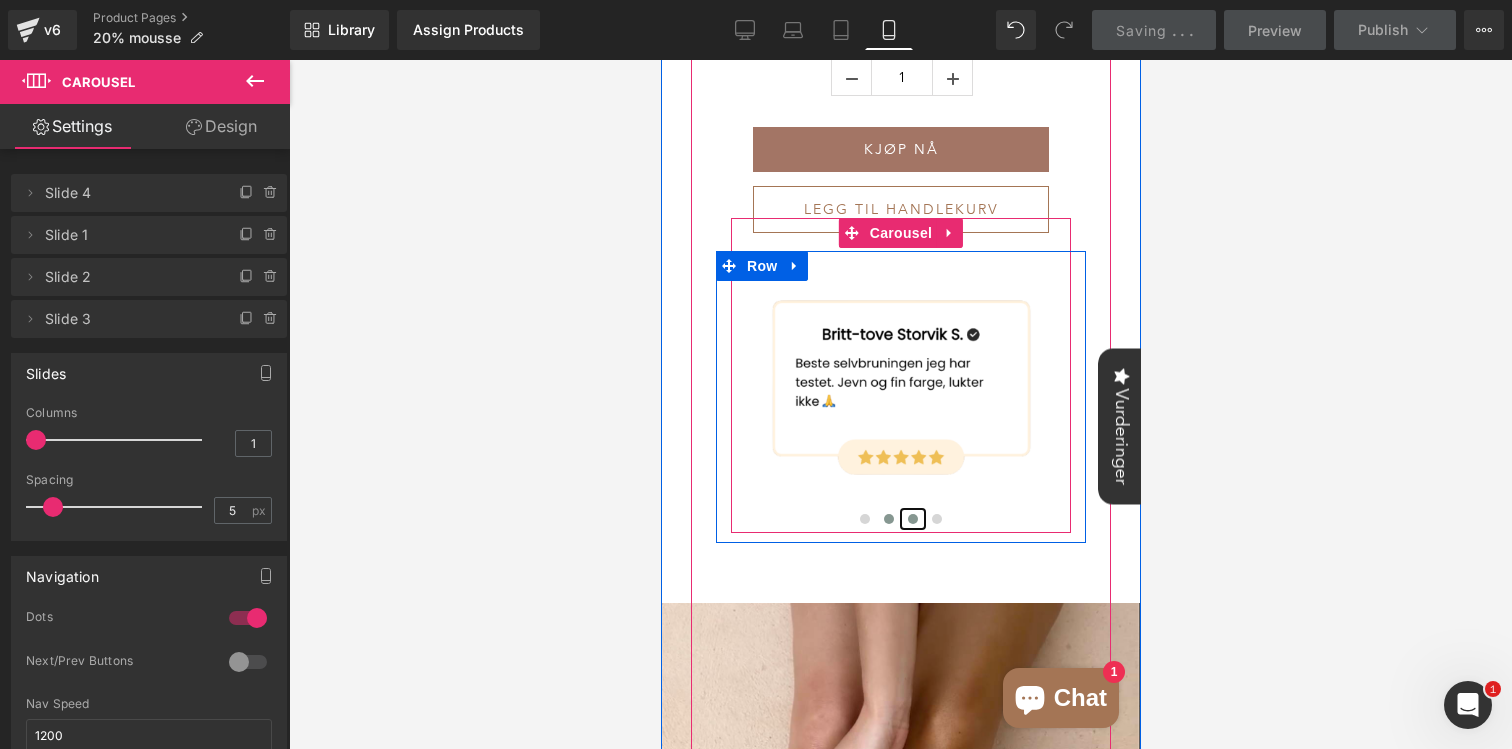 click at bounding box center (912, 519) 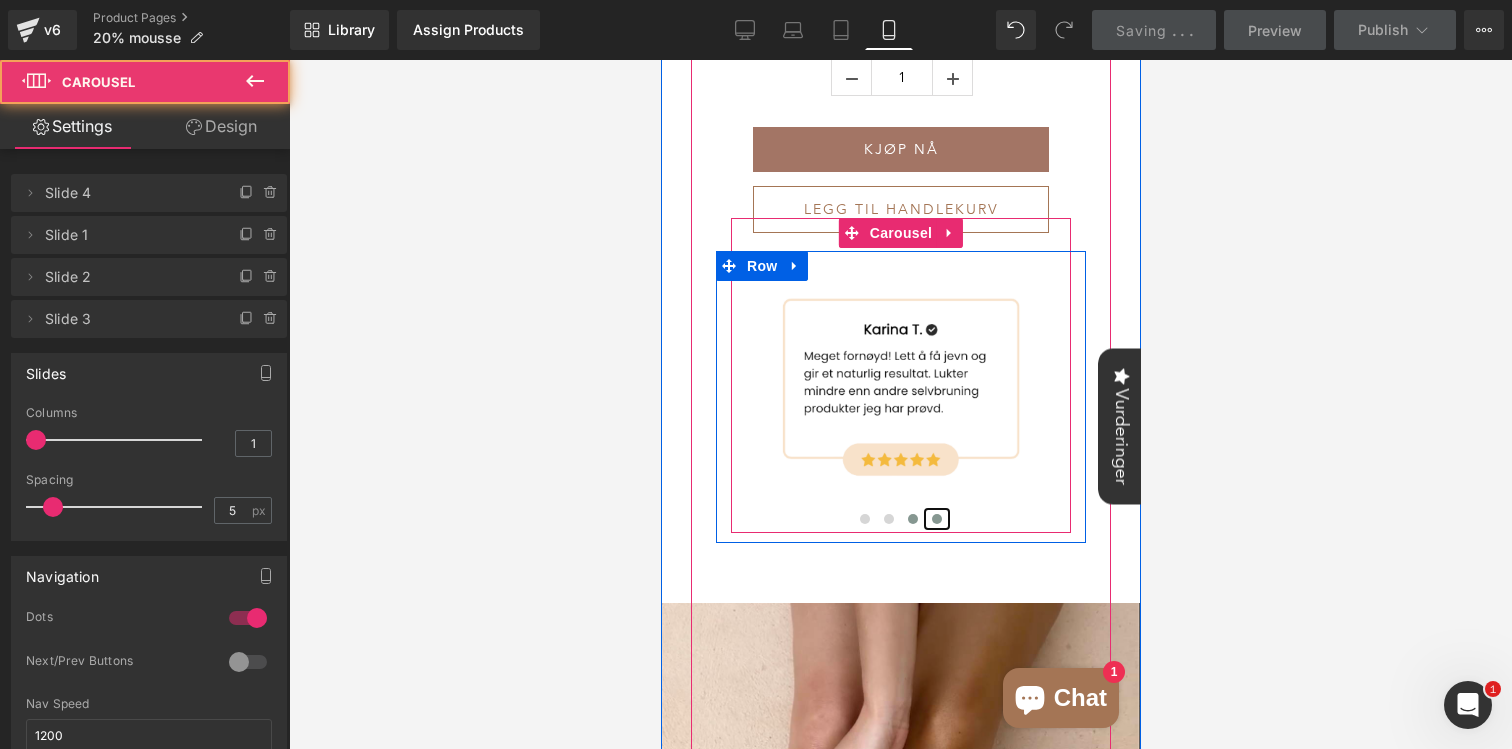click at bounding box center (936, 519) 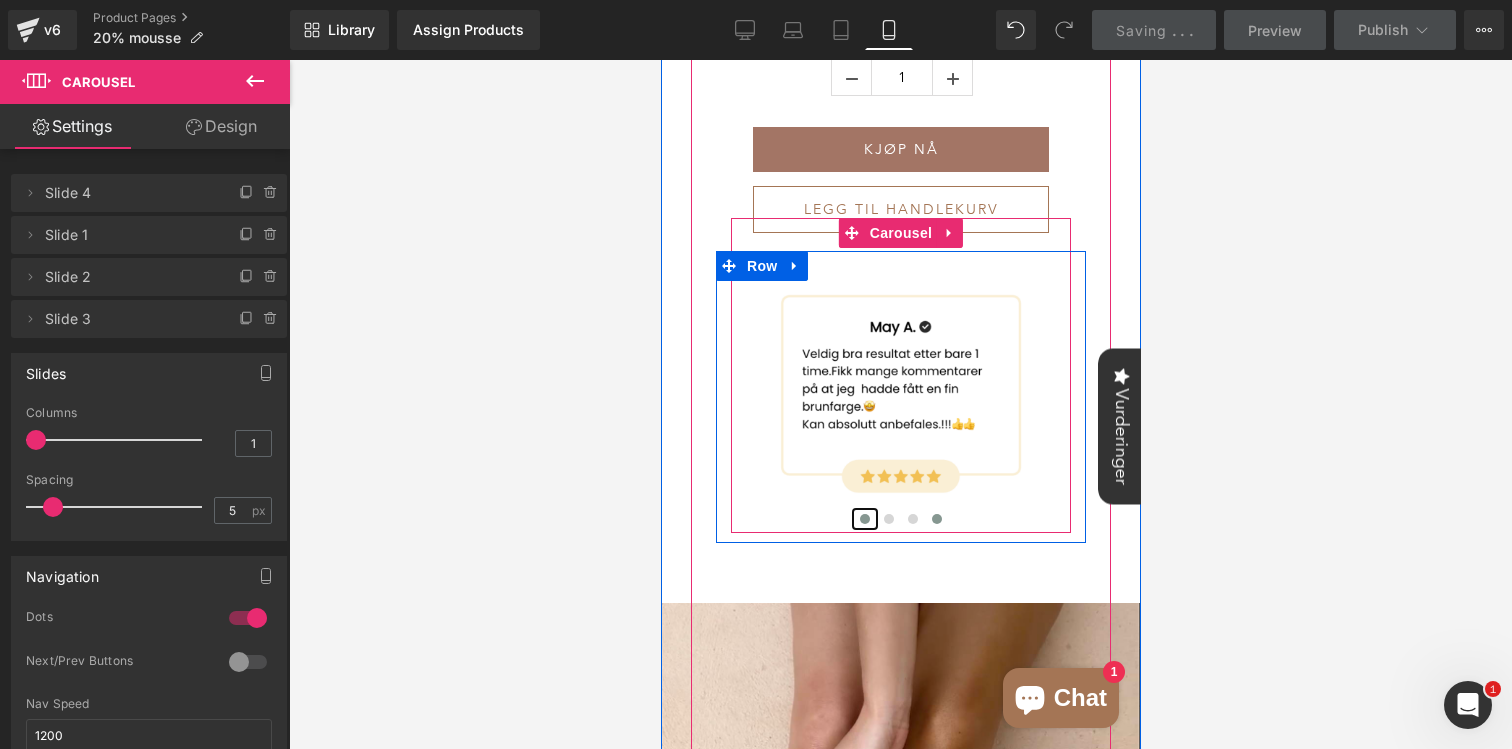 click at bounding box center [864, 519] 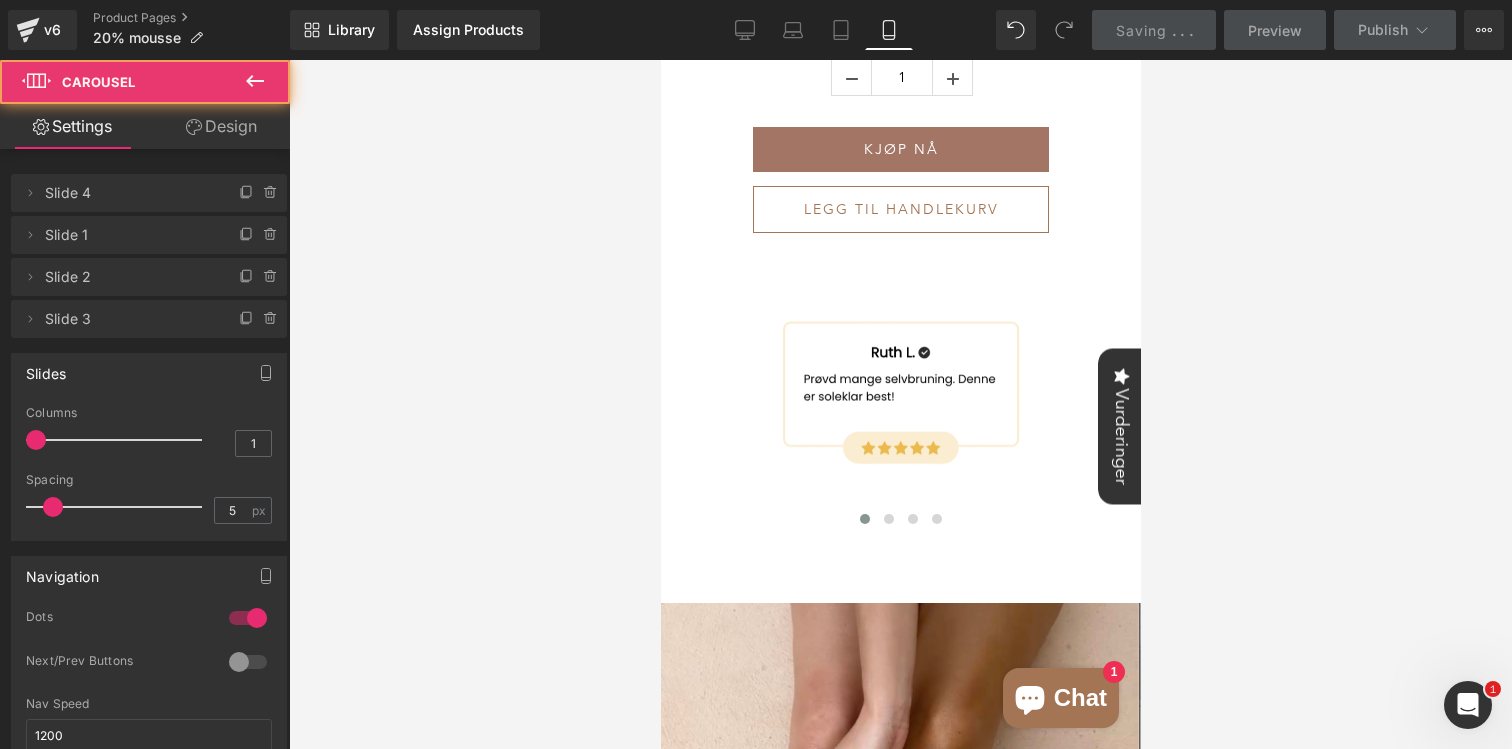 click at bounding box center (900, 404) 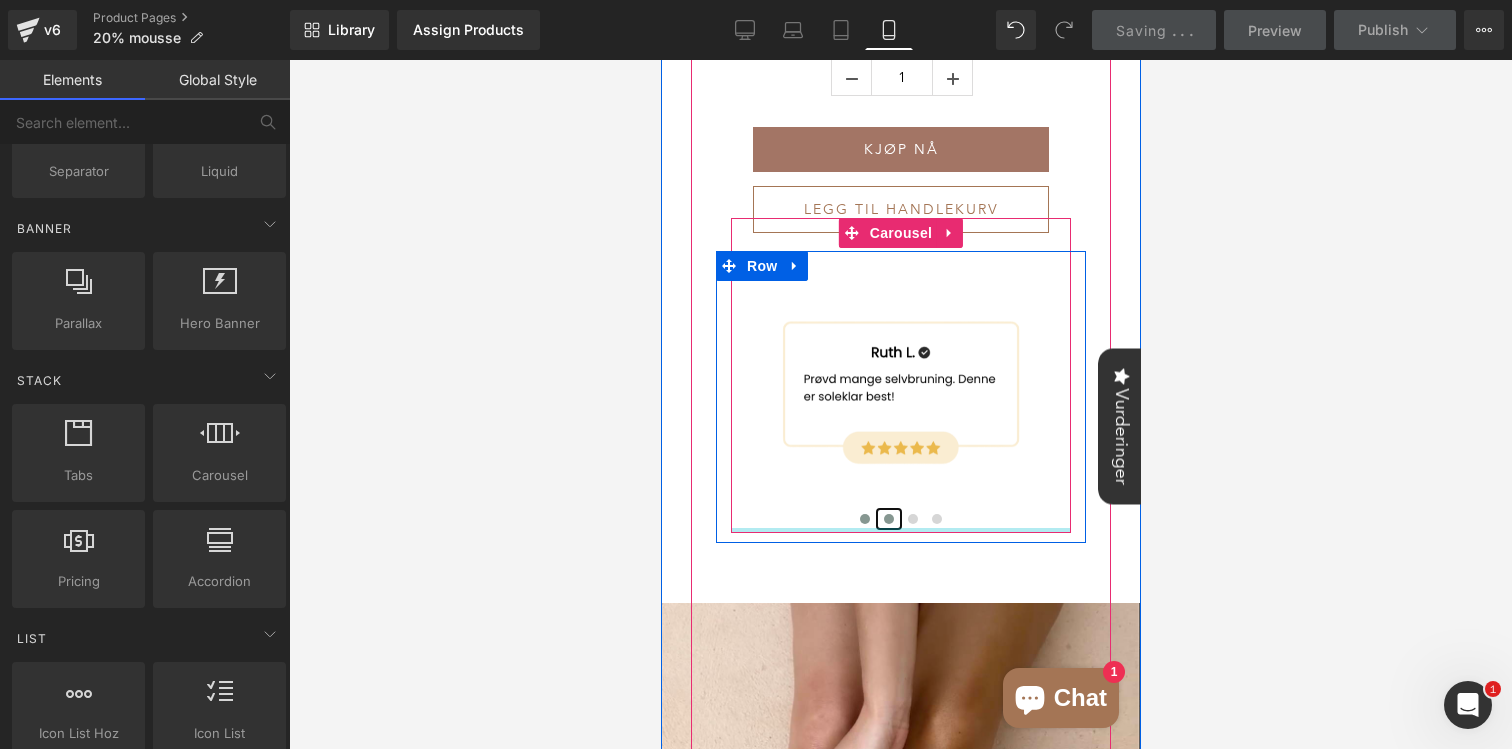 click at bounding box center [888, 519] 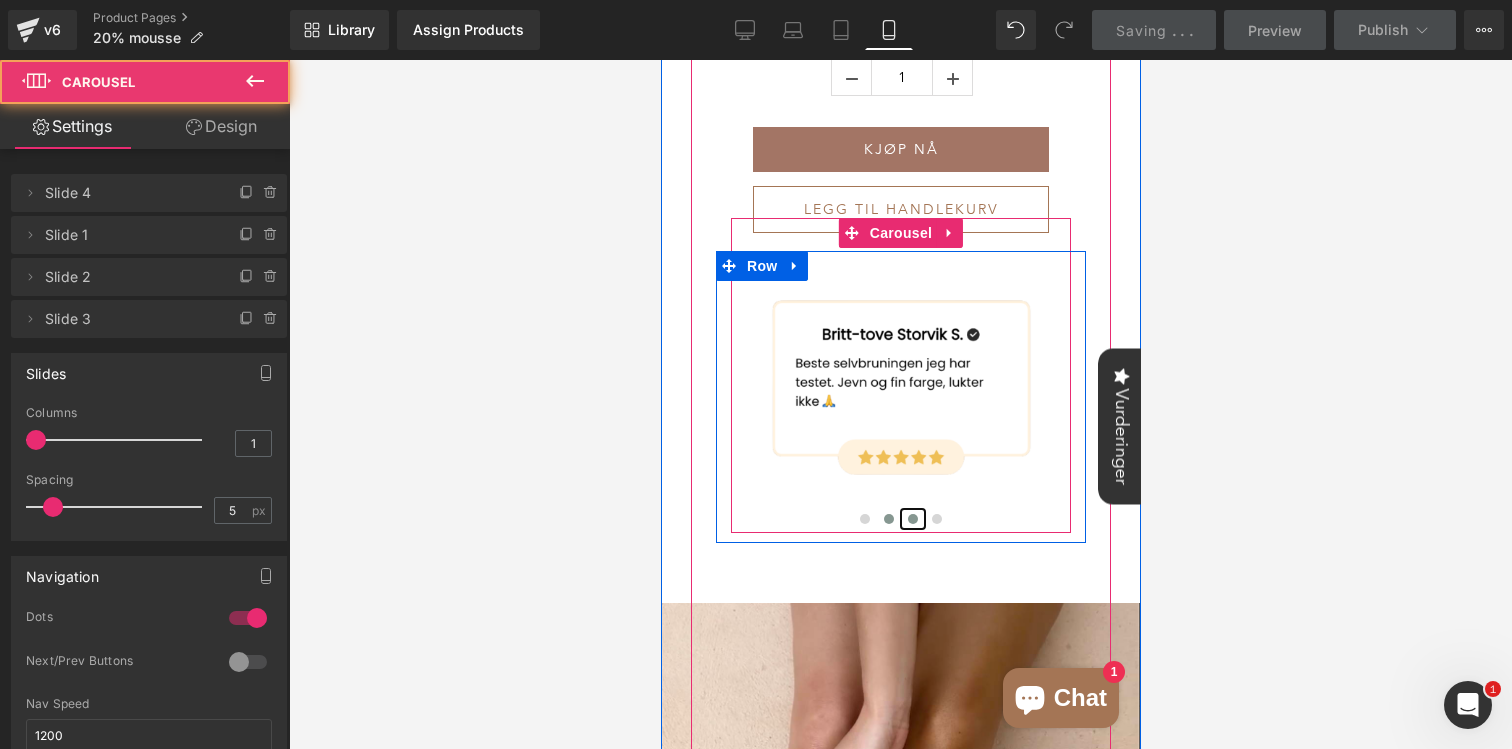 click at bounding box center [912, 519] 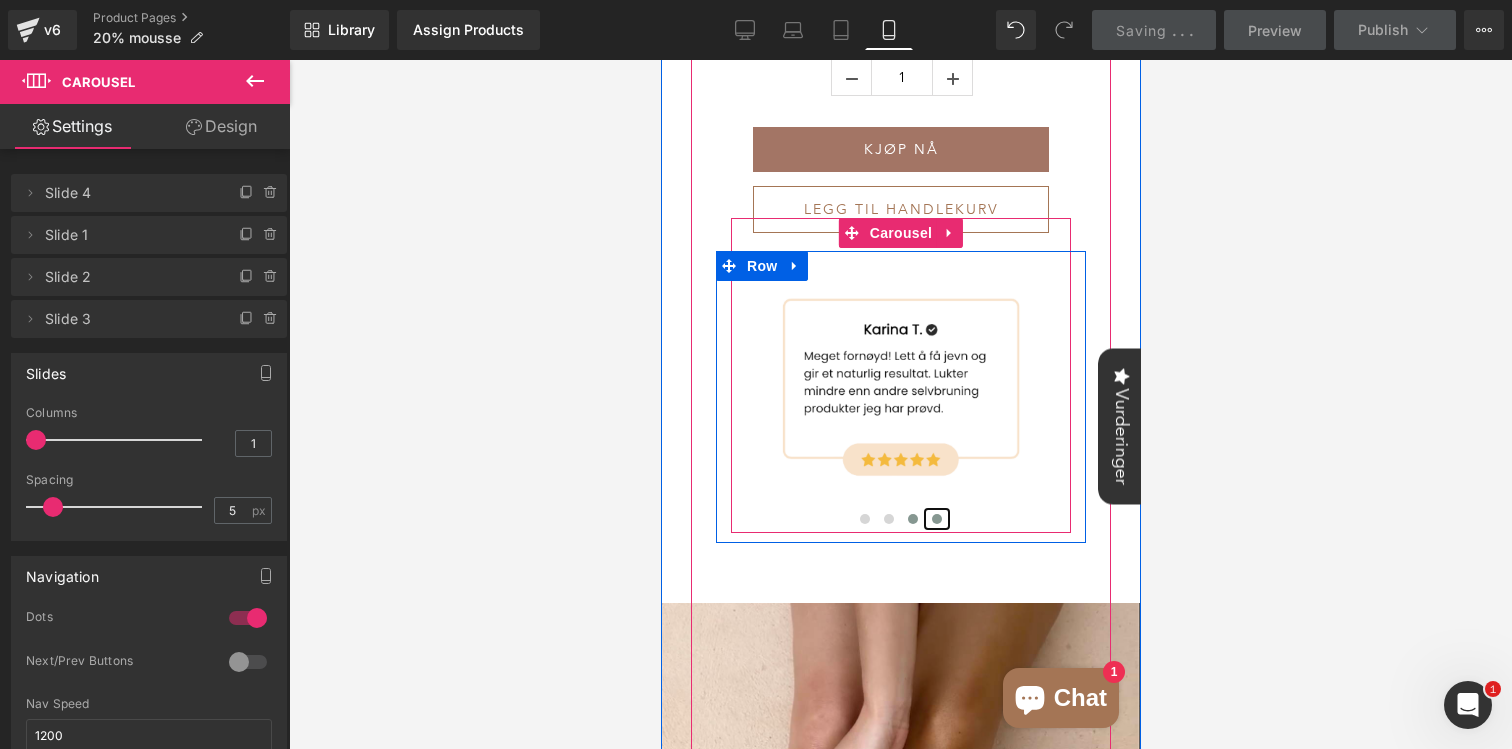 click at bounding box center (936, 519) 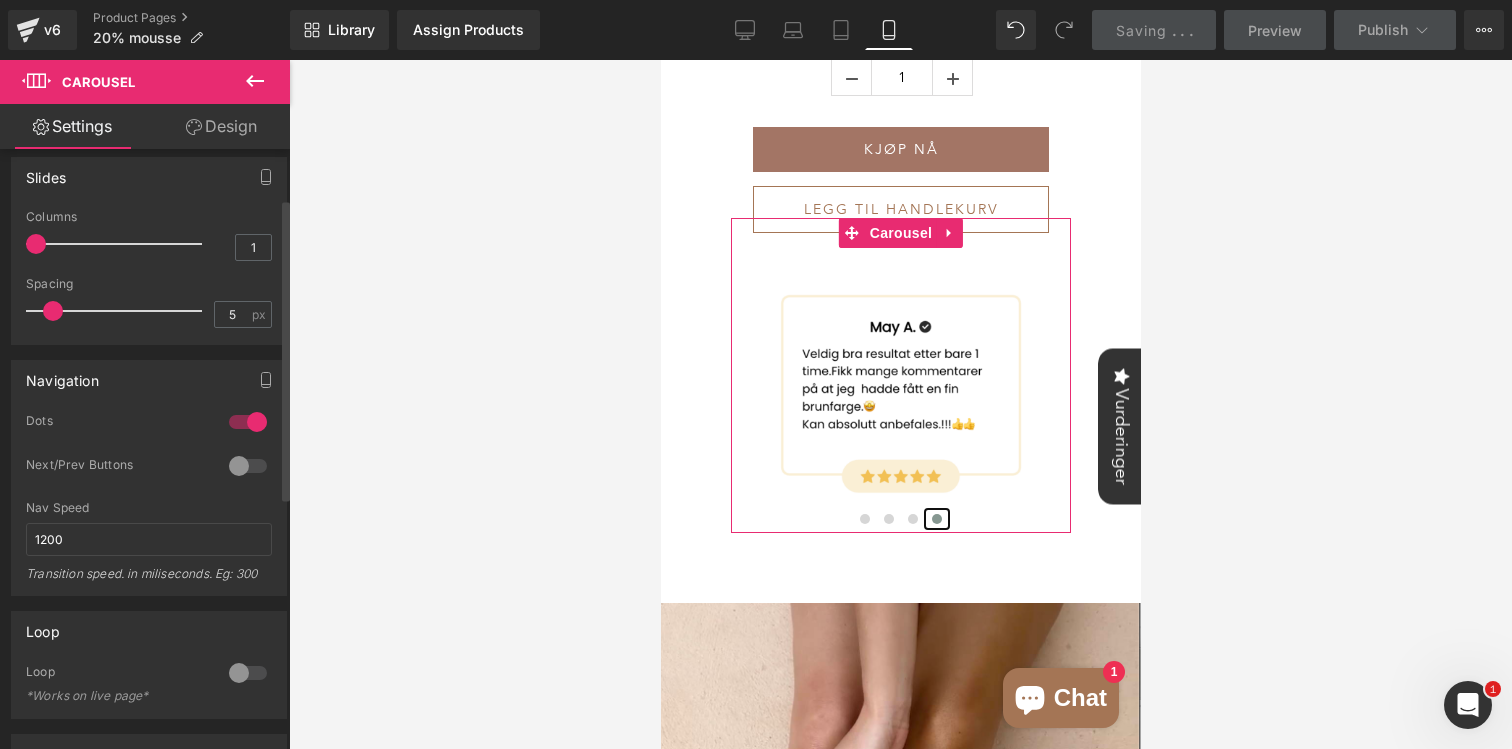 scroll, scrollTop: 249, scrollLeft: 0, axis: vertical 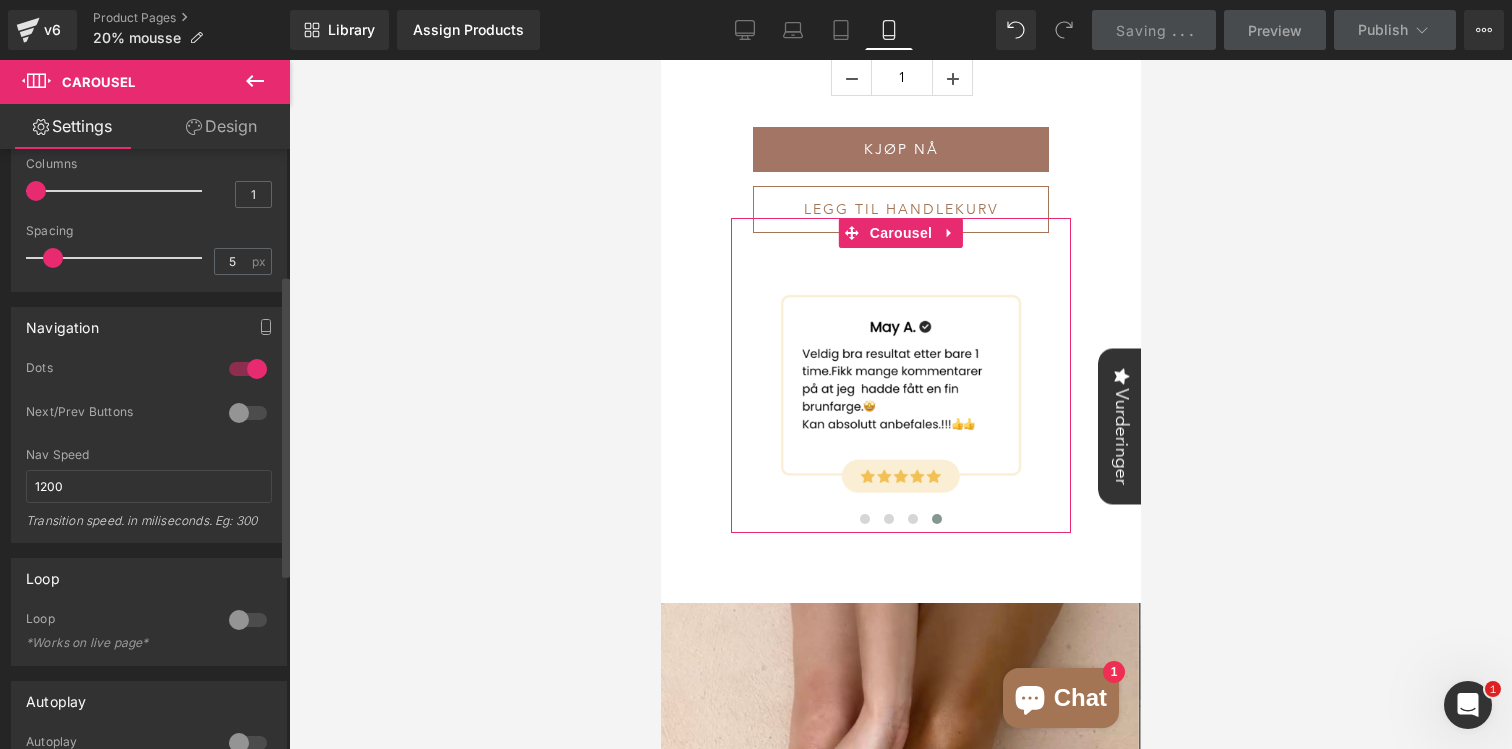 click at bounding box center (248, 620) 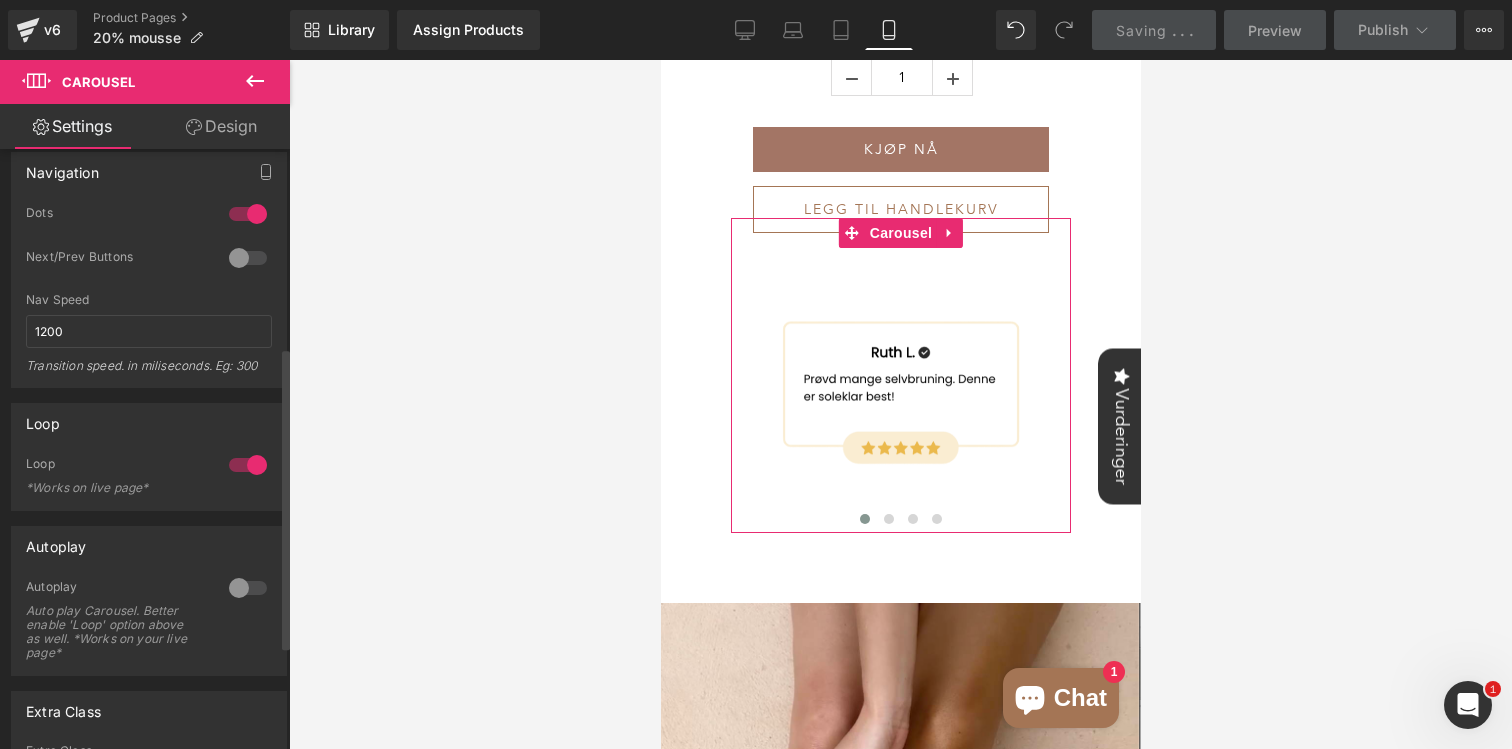 scroll, scrollTop: 434, scrollLeft: 0, axis: vertical 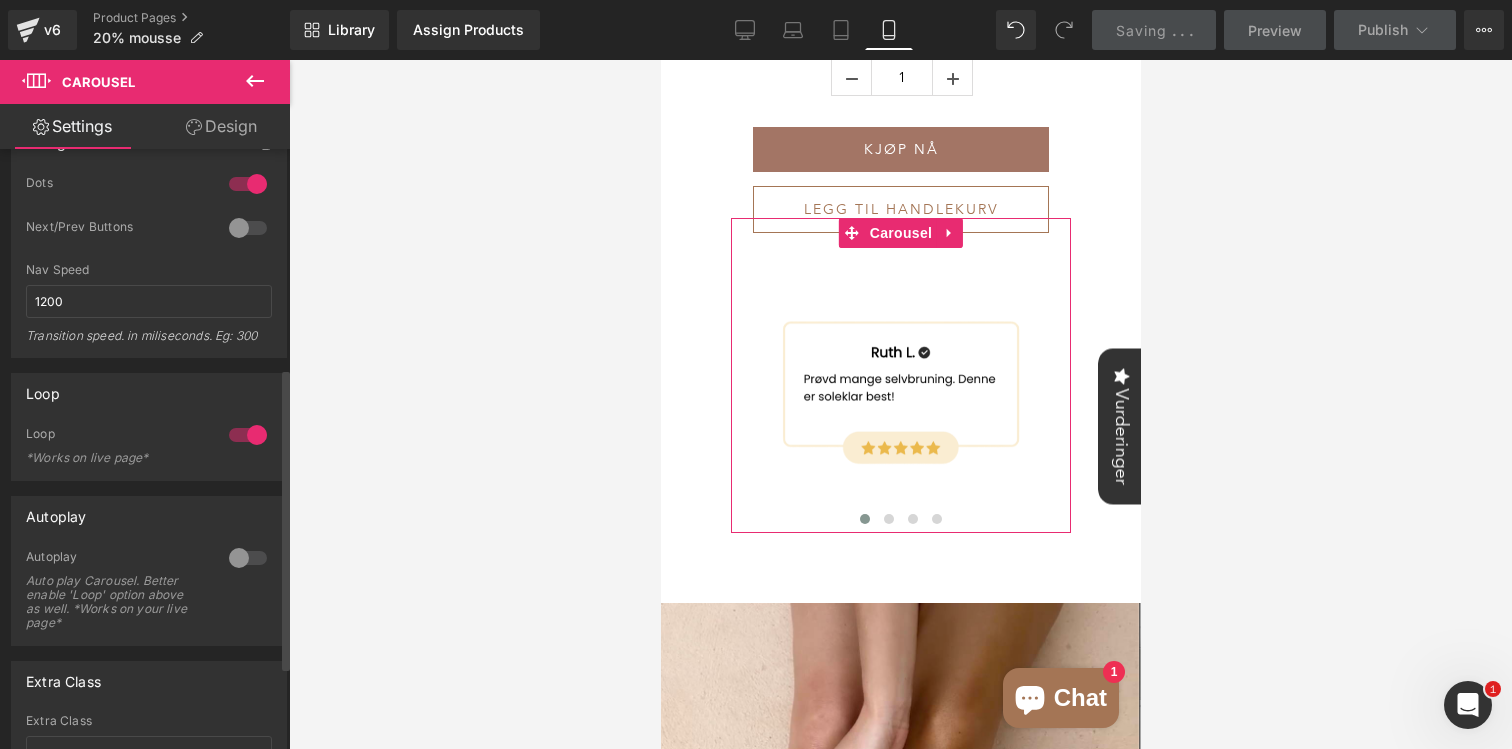 click at bounding box center [248, 558] 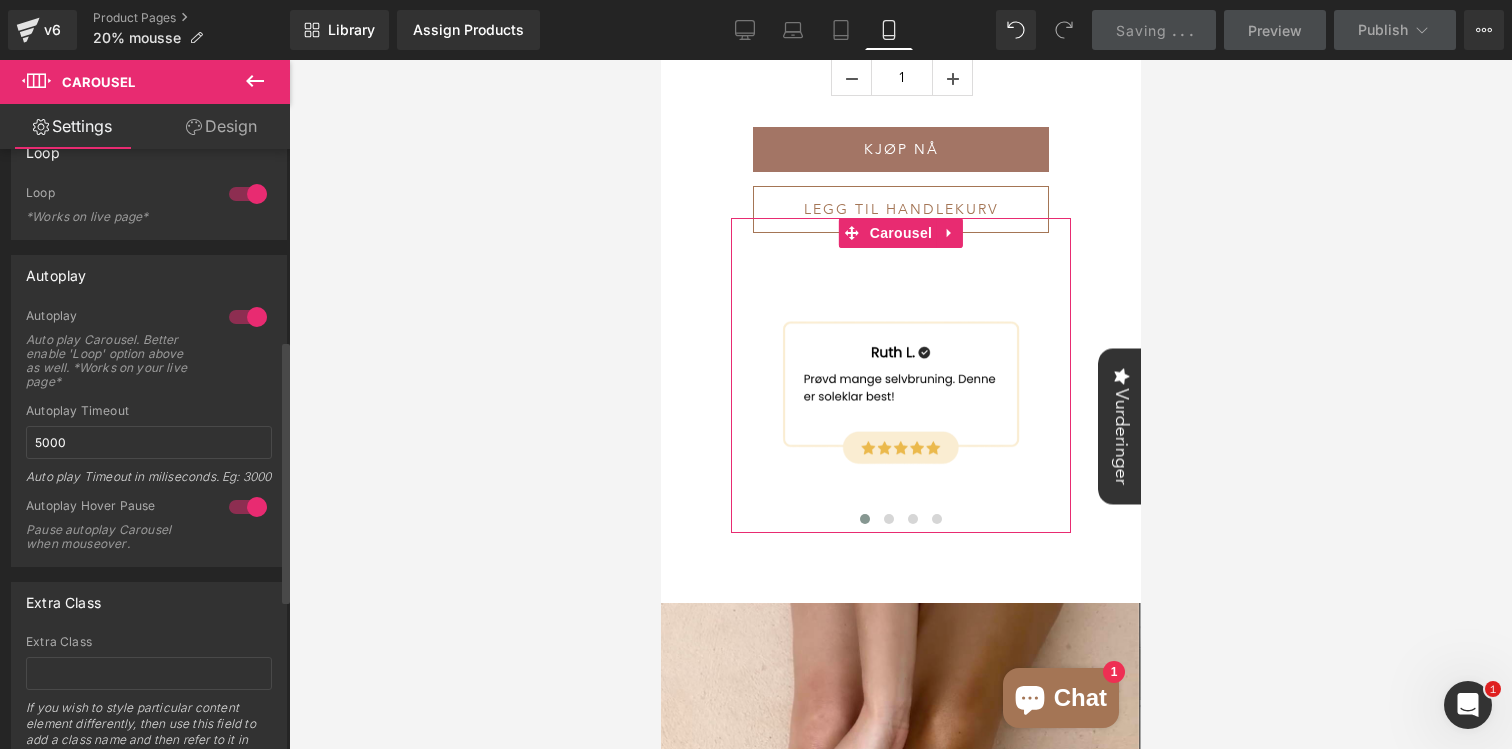 scroll, scrollTop: 775, scrollLeft: 0, axis: vertical 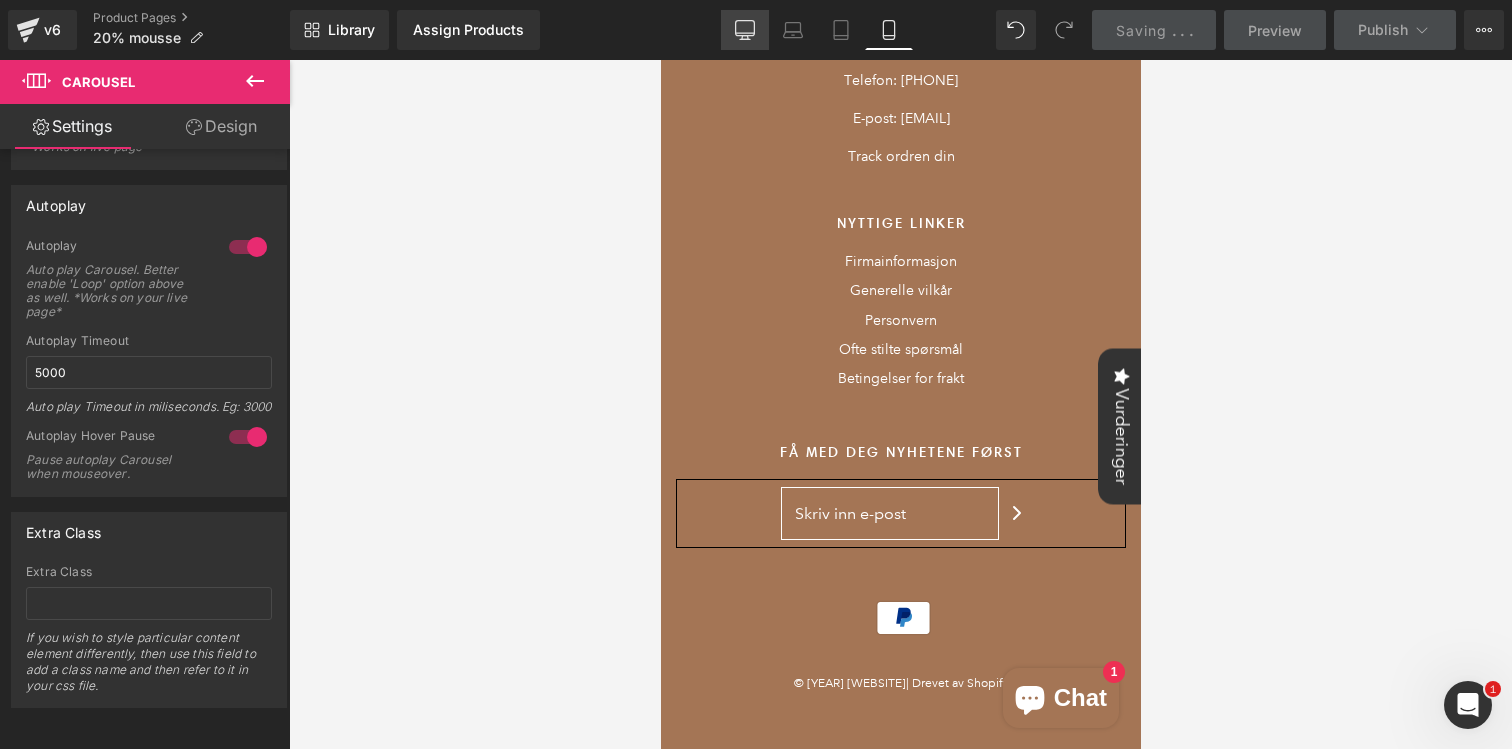 click 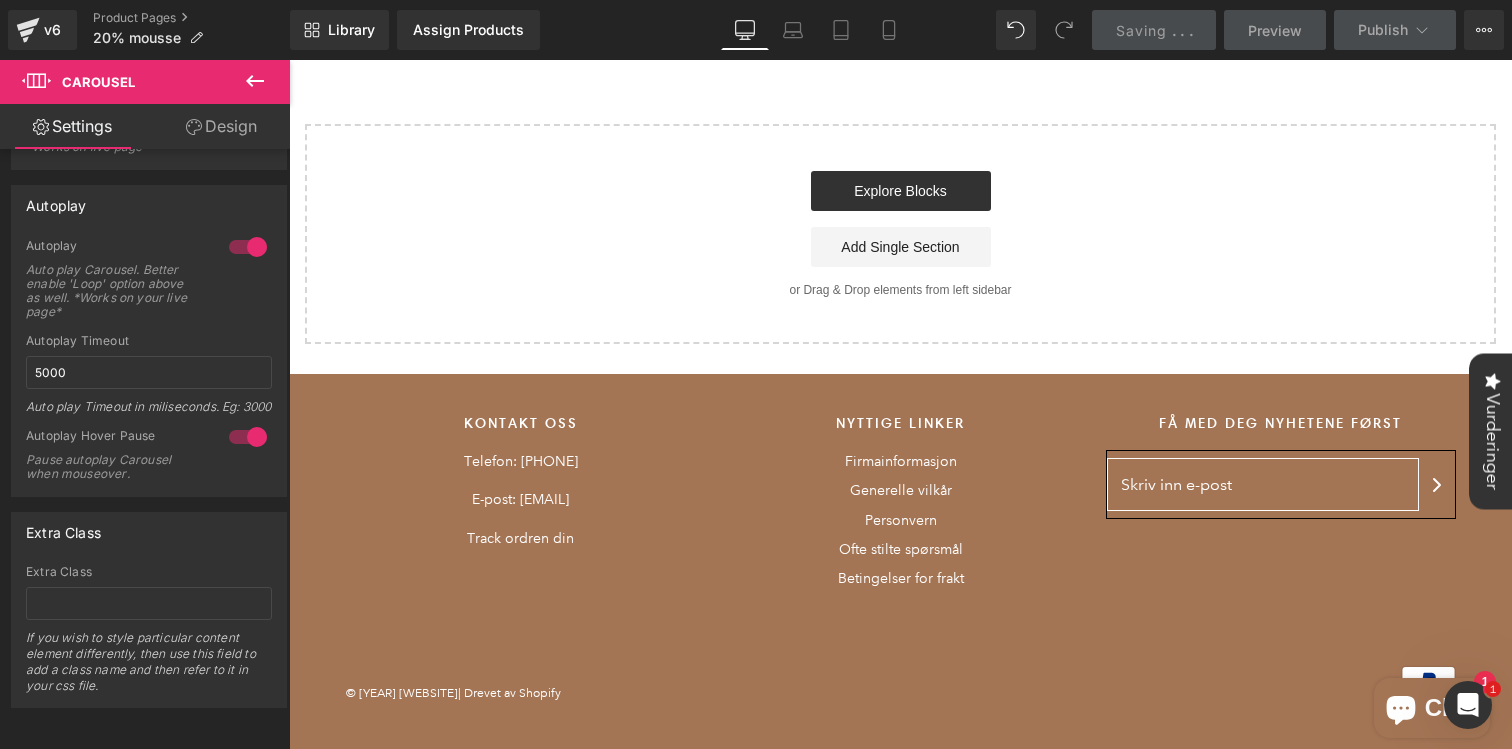 scroll, scrollTop: 0, scrollLeft: 0, axis: both 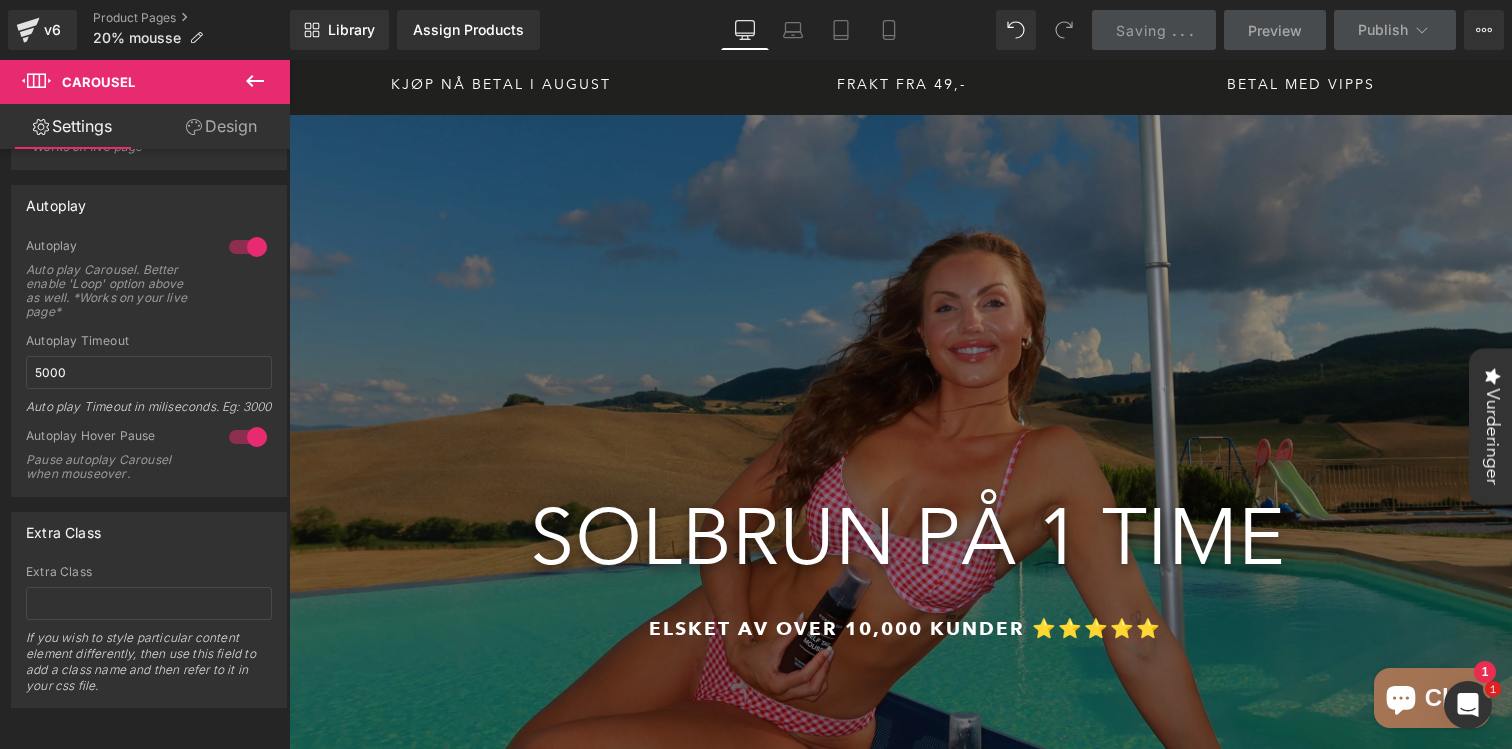 click at bounding box center [255, 82] 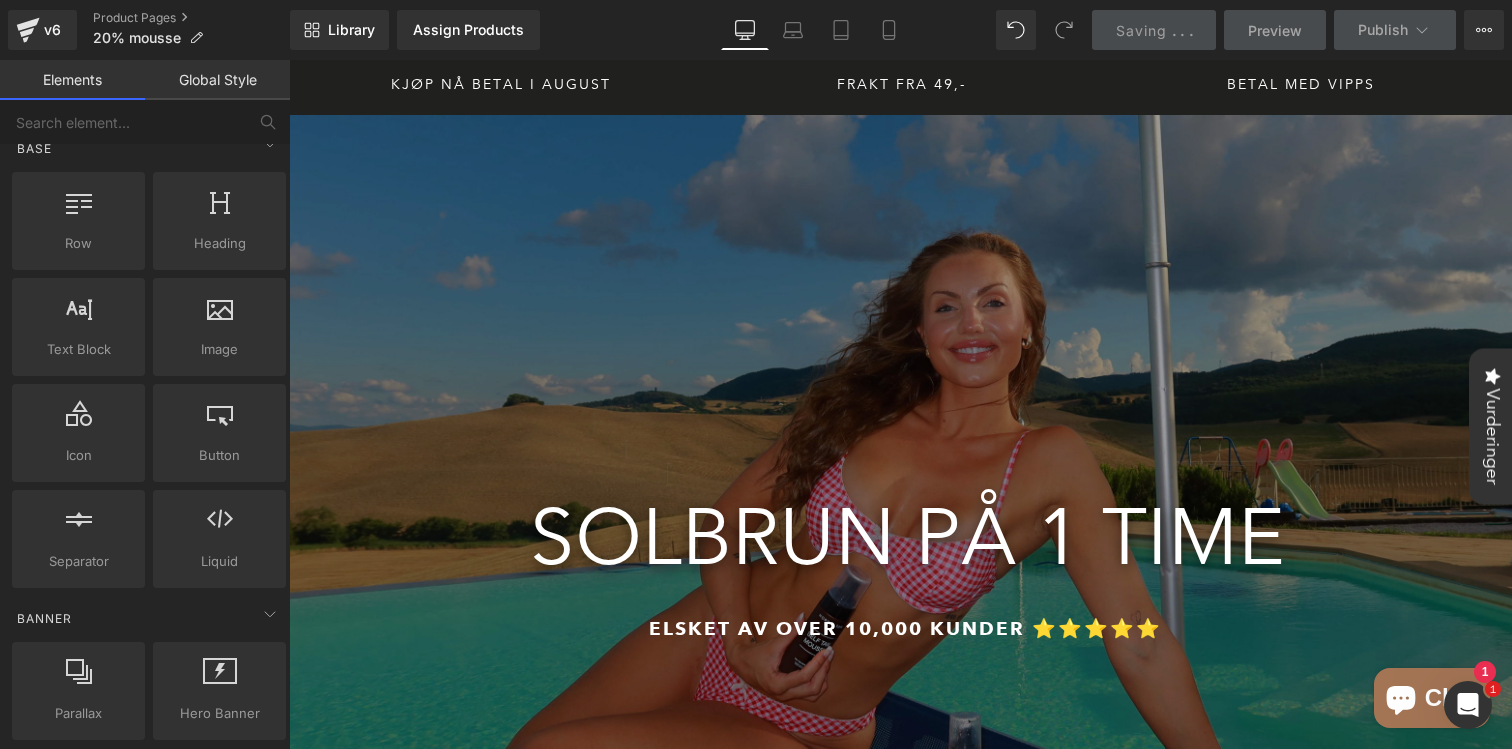 scroll, scrollTop: 19, scrollLeft: 0, axis: vertical 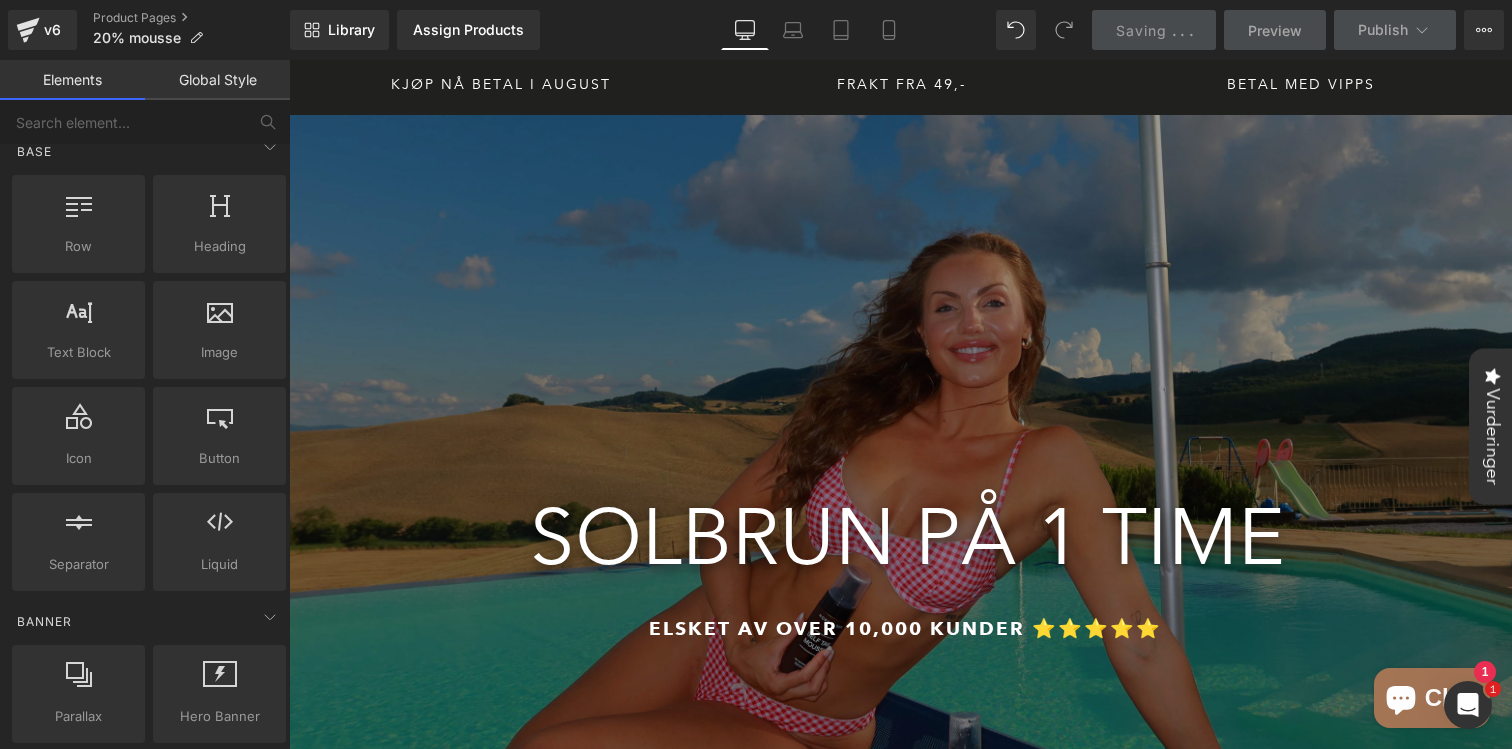 click at bounding box center [219, 319] 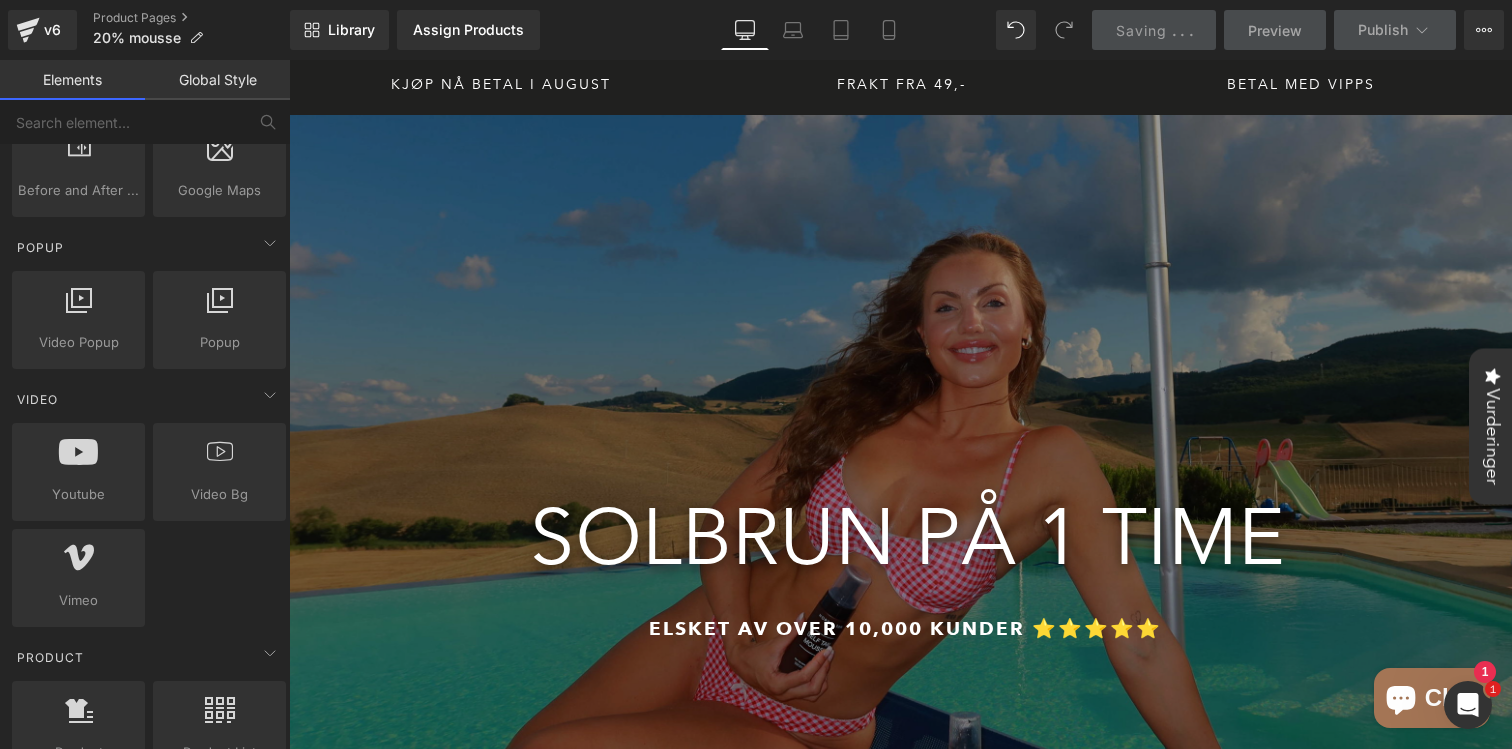 scroll, scrollTop: 1133, scrollLeft: 0, axis: vertical 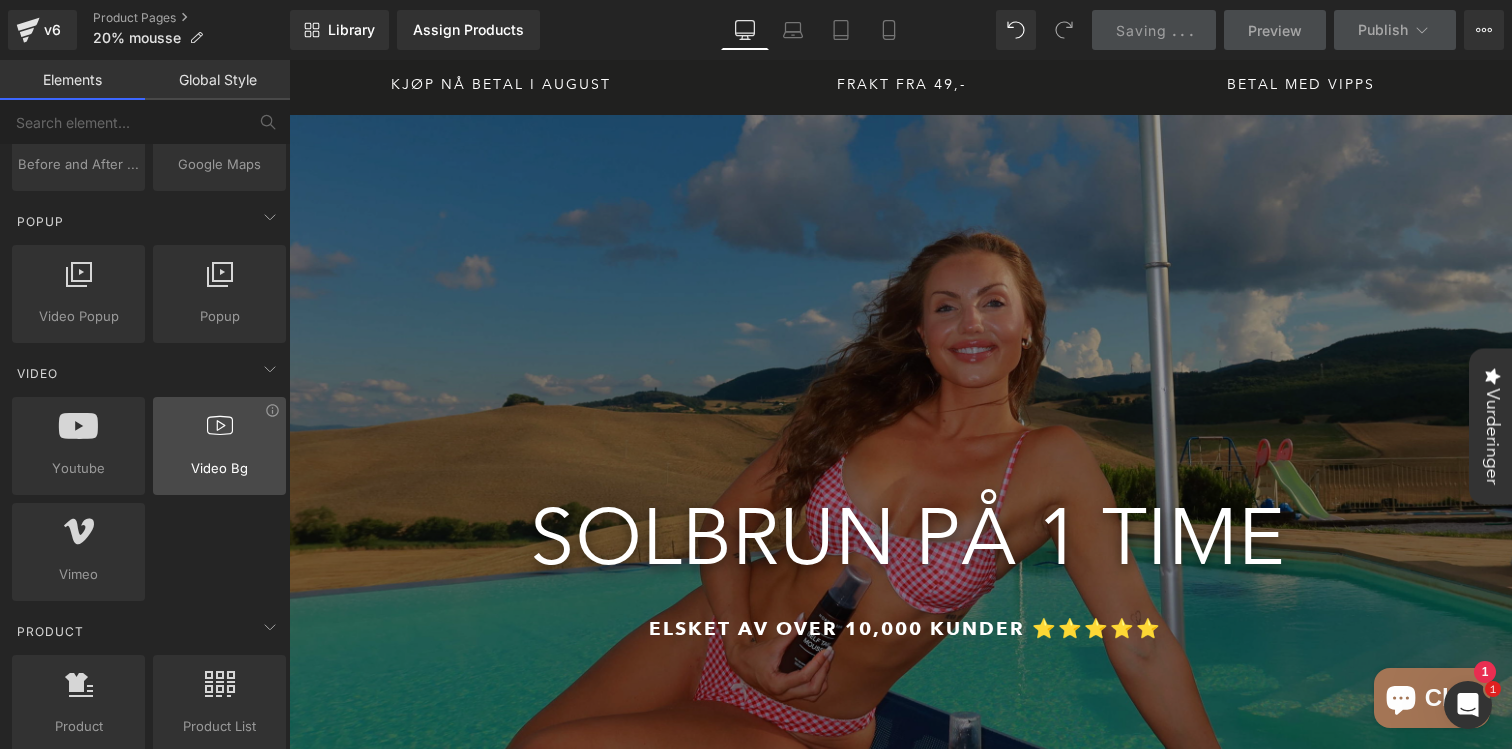 click on "Video Bg" at bounding box center (219, 468) 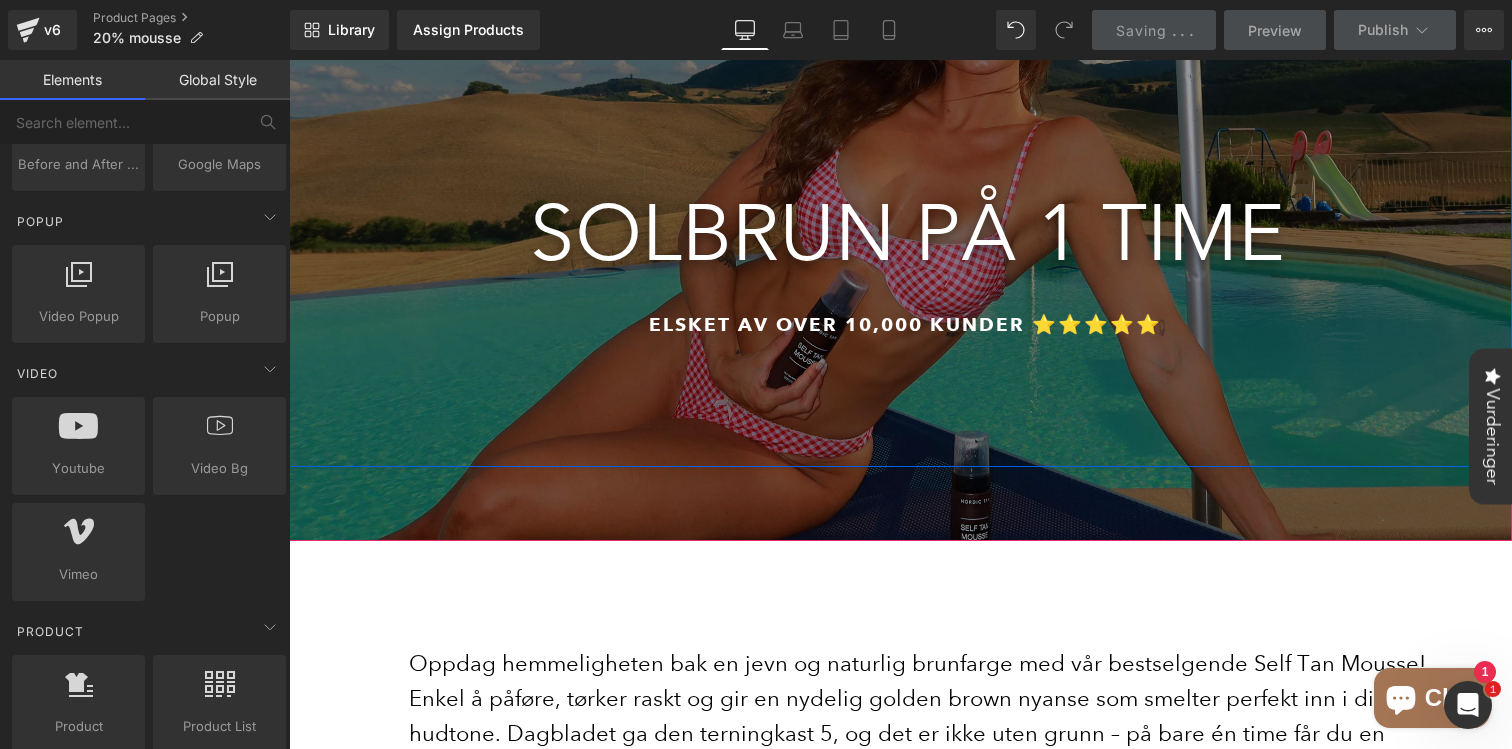 scroll, scrollTop: 517, scrollLeft: 0, axis: vertical 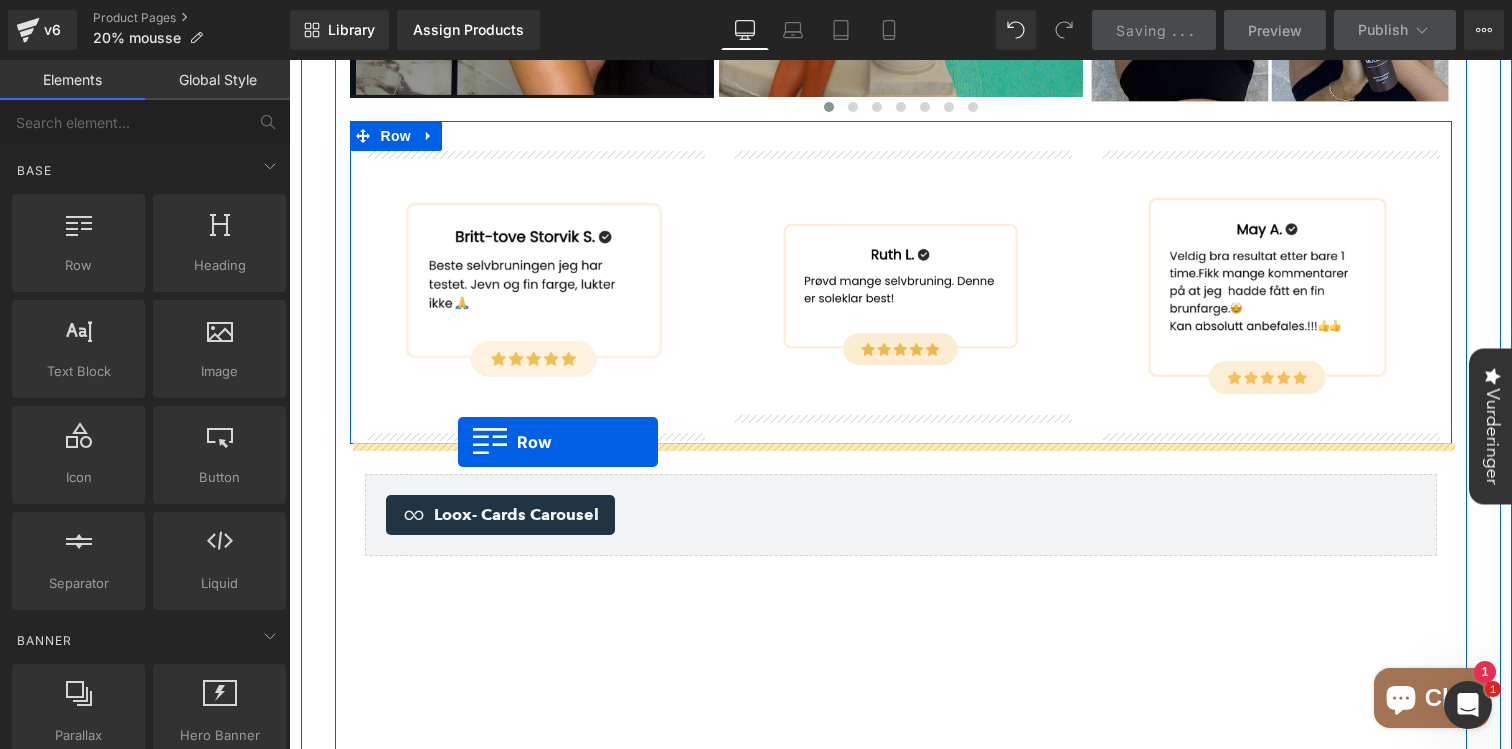 drag, startPoint x: 378, startPoint y: 271, endPoint x: 457, endPoint y: 441, distance: 187.45934 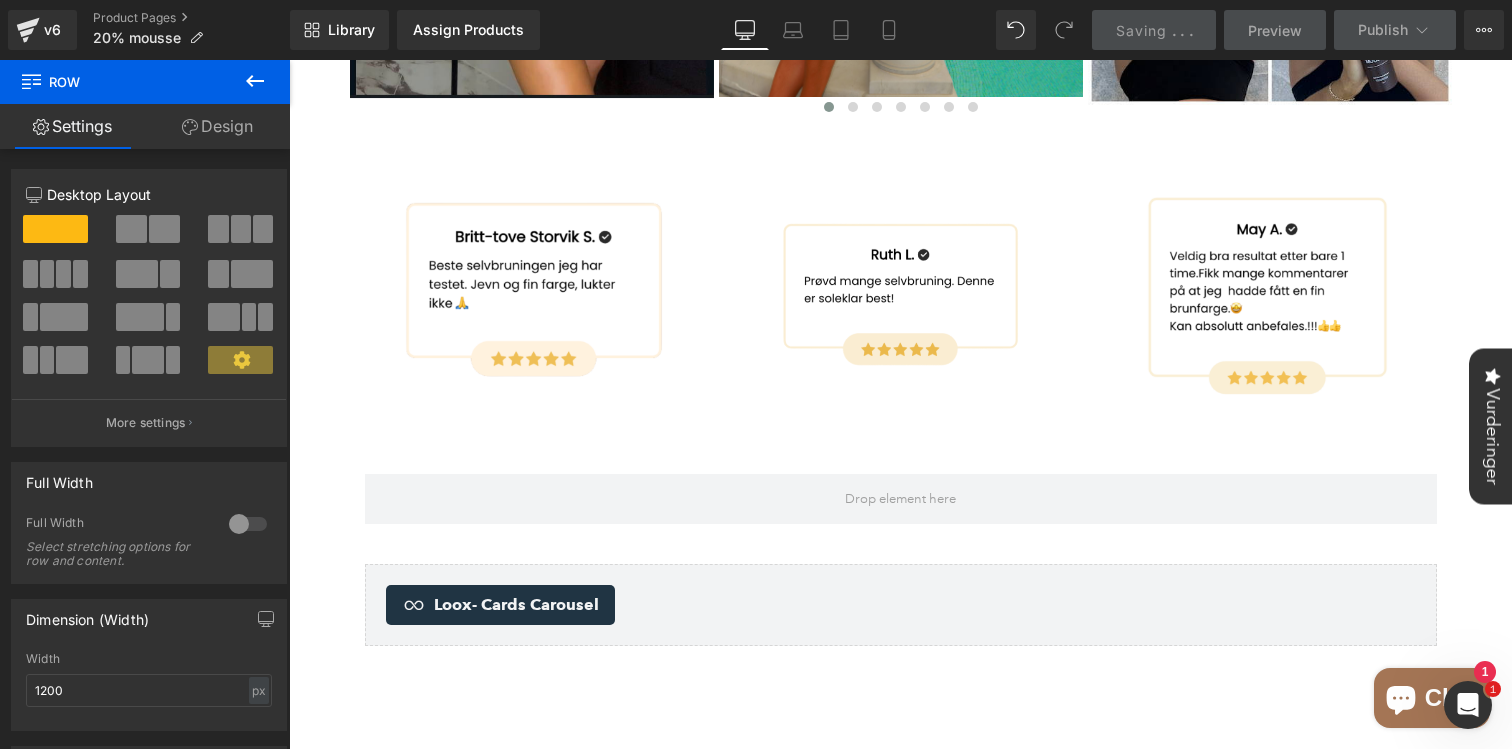 click 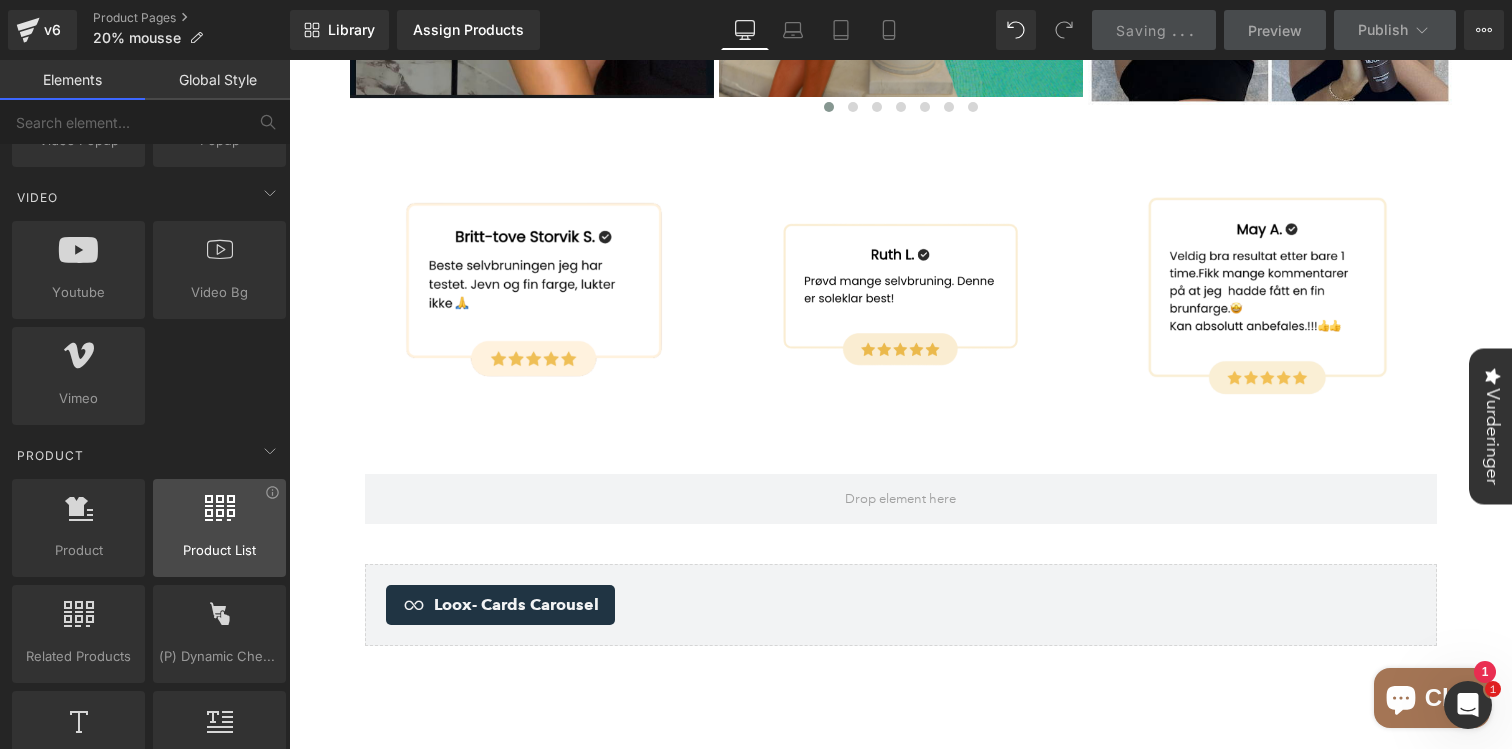 scroll, scrollTop: 1262, scrollLeft: 0, axis: vertical 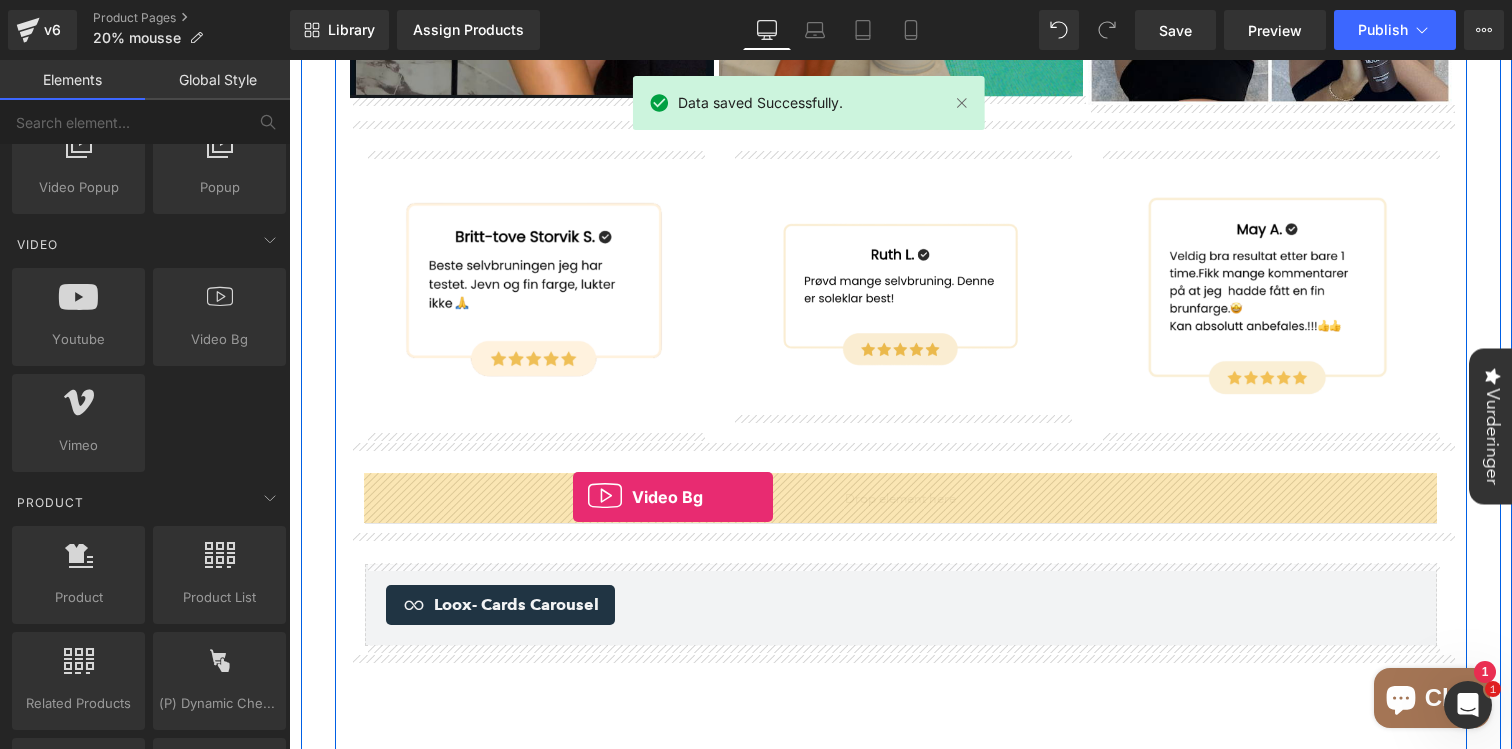drag, startPoint x: 552, startPoint y: 399, endPoint x: 573, endPoint y: 496, distance: 99.24717 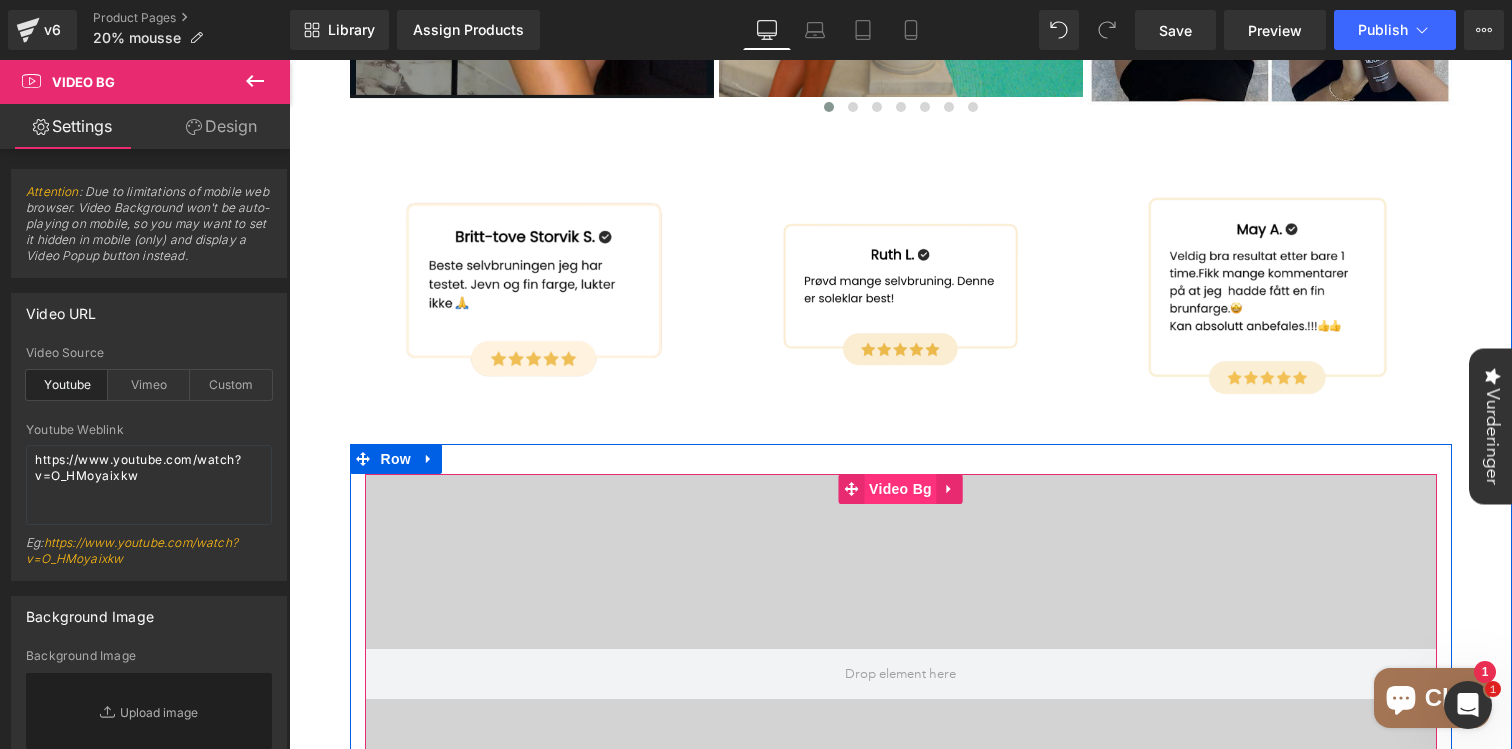 click on "Video Bg" at bounding box center (900, 489) 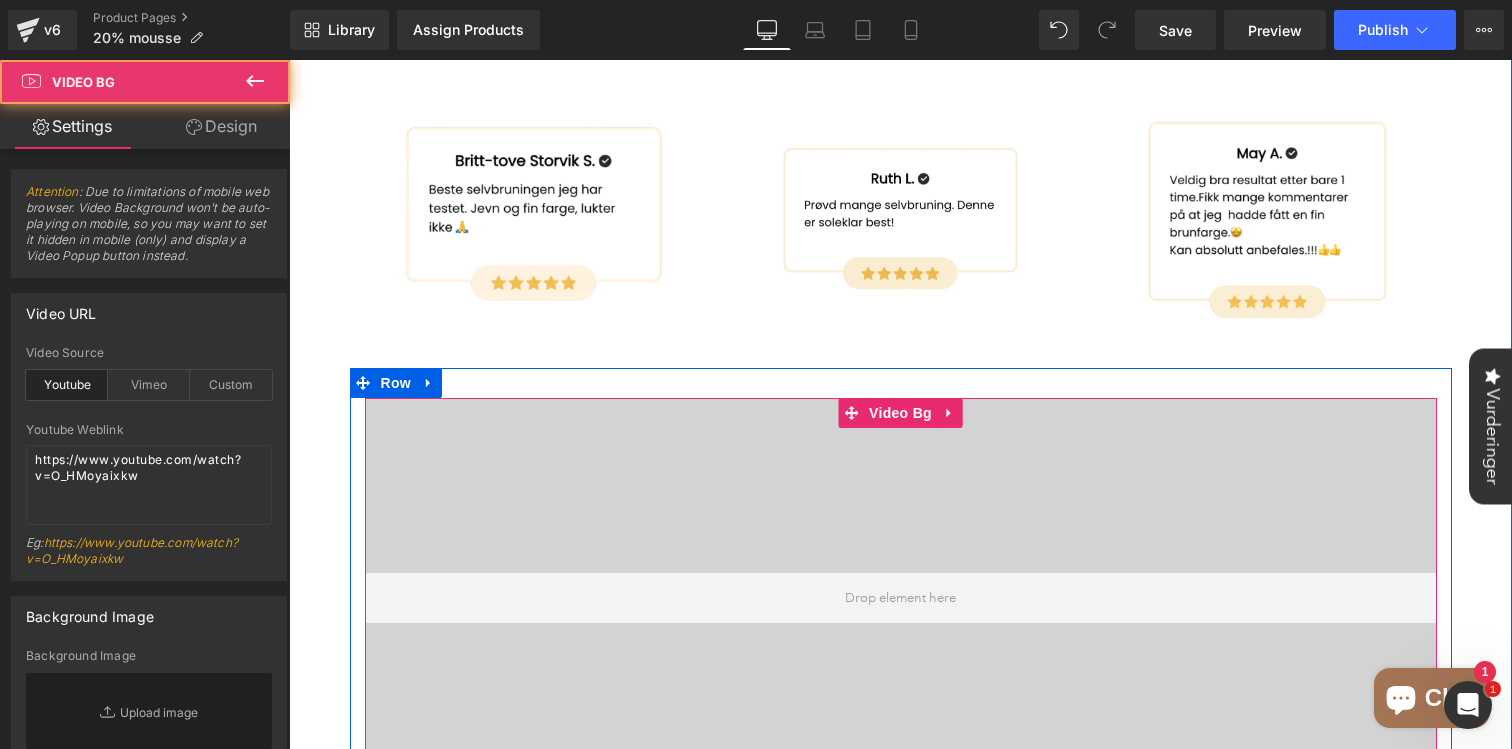 scroll, scrollTop: 2135, scrollLeft: 0, axis: vertical 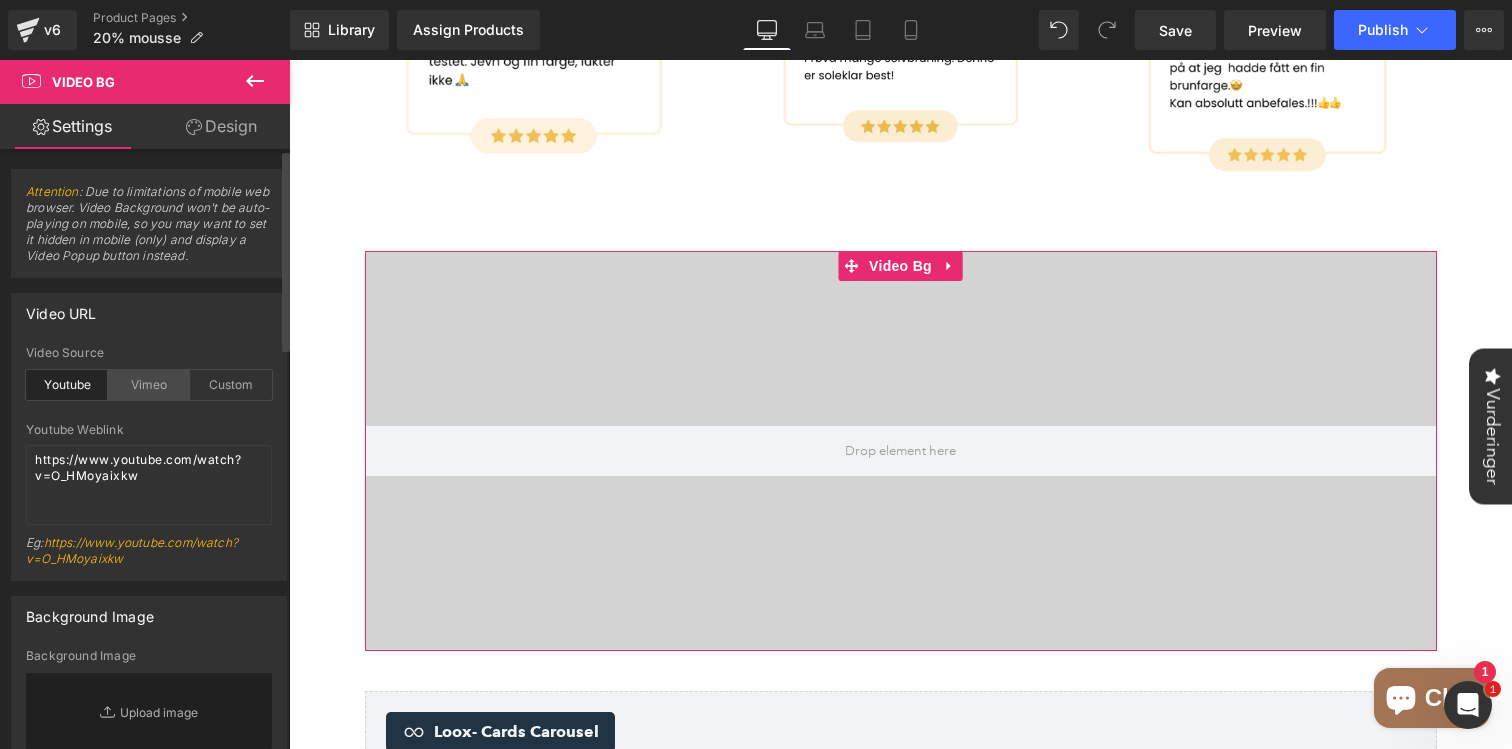 click on "Vimeo" at bounding box center [149, 385] 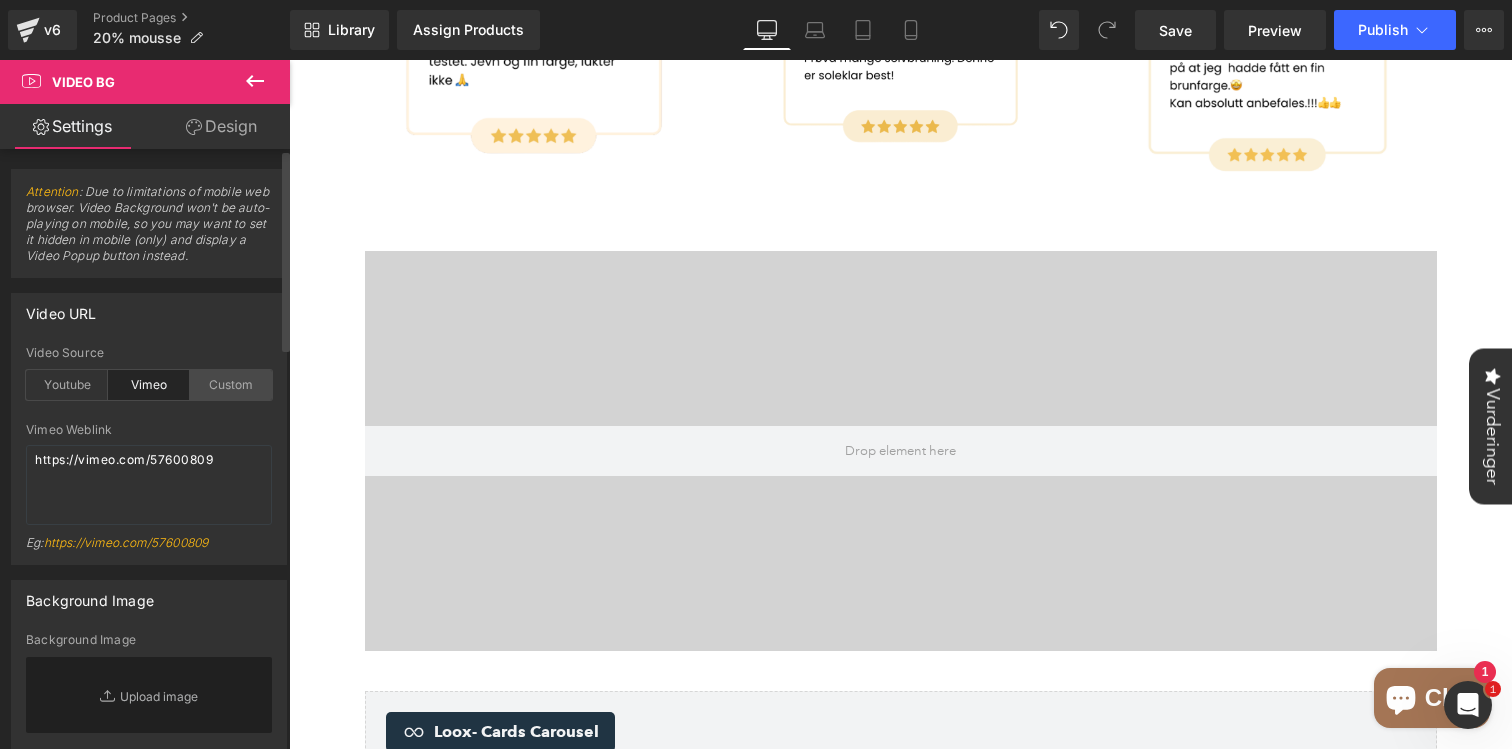 click on "Custom" at bounding box center (231, 385) 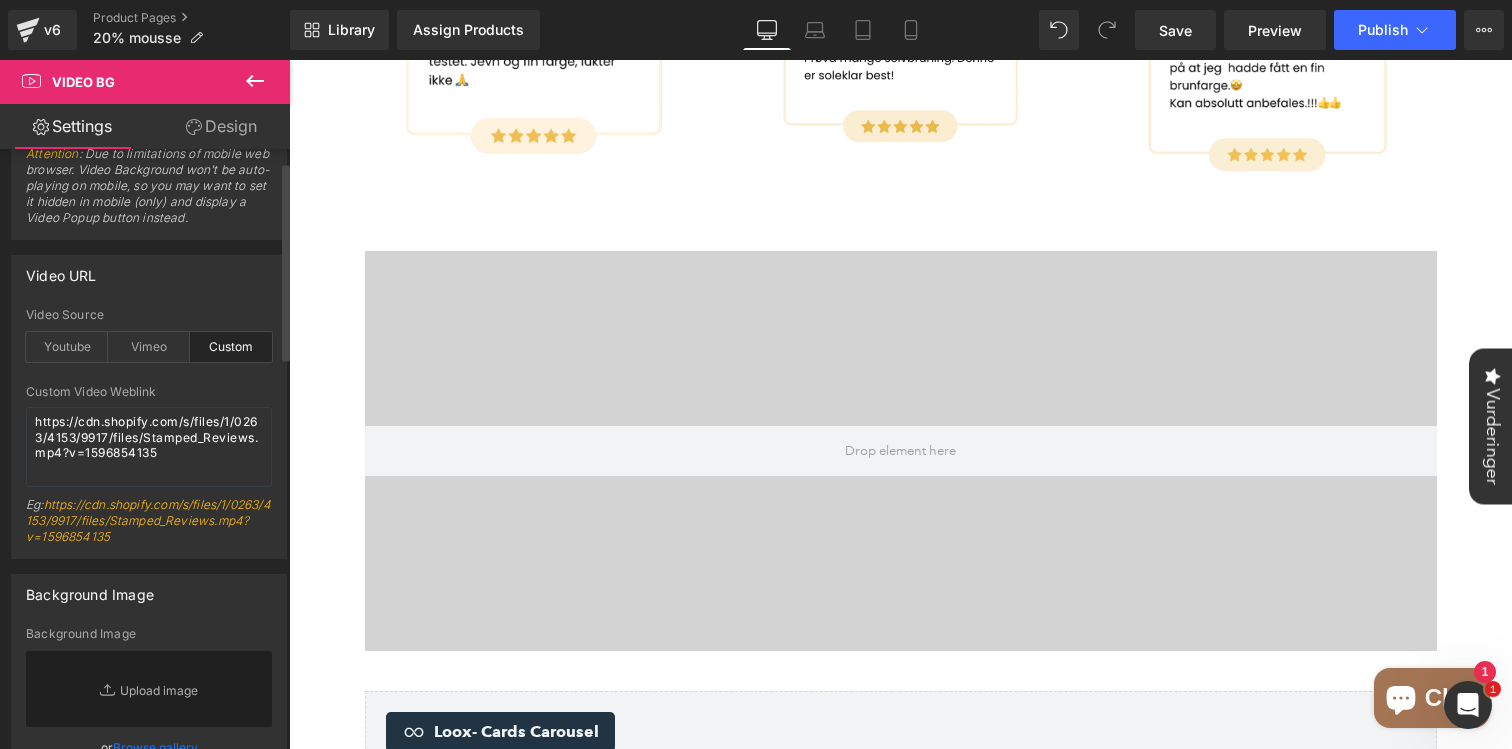 scroll, scrollTop: 50, scrollLeft: 0, axis: vertical 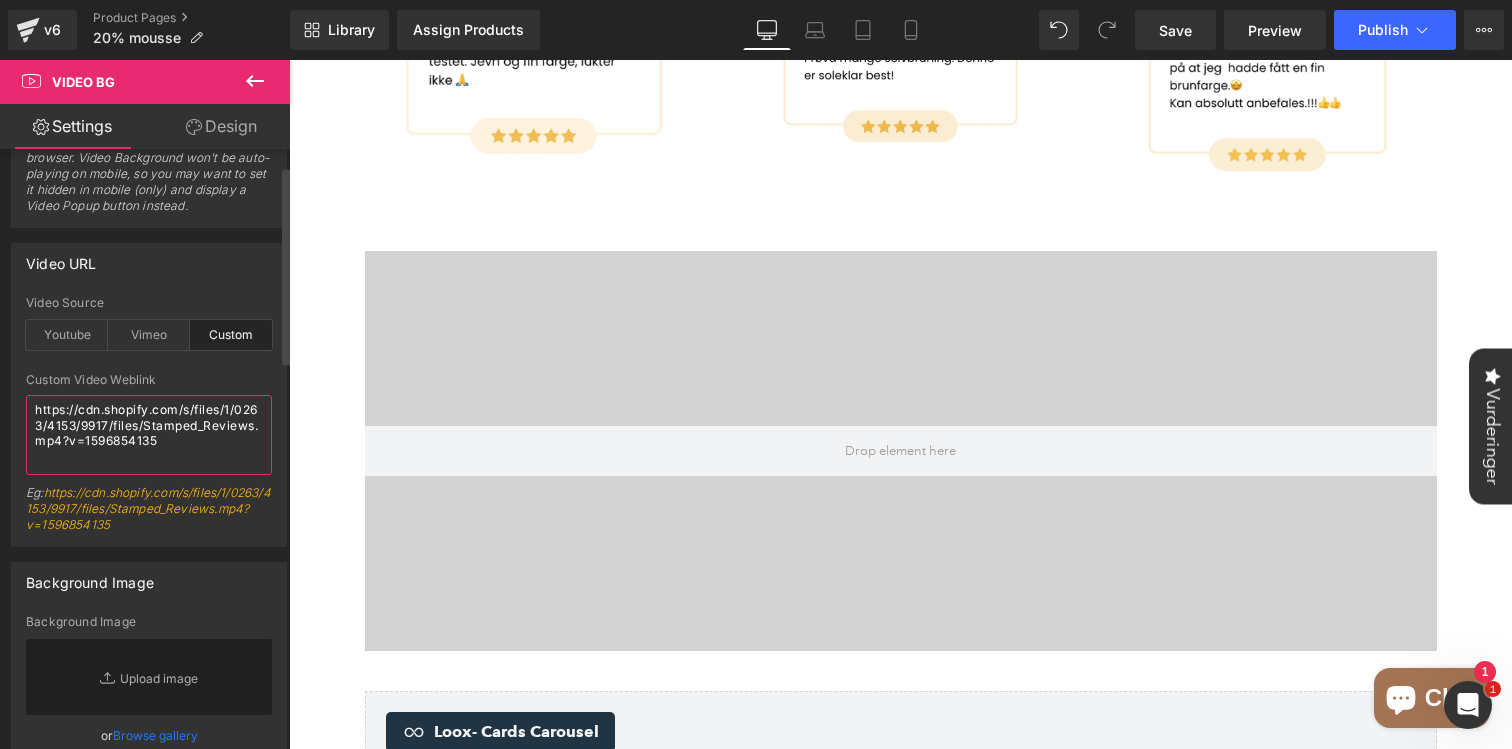 click on "https://cdn.shopify.com/s/files/1/0263/4153/9917/files/Stamped_Reviews.mp4?v=1596854135" at bounding box center [149, 435] 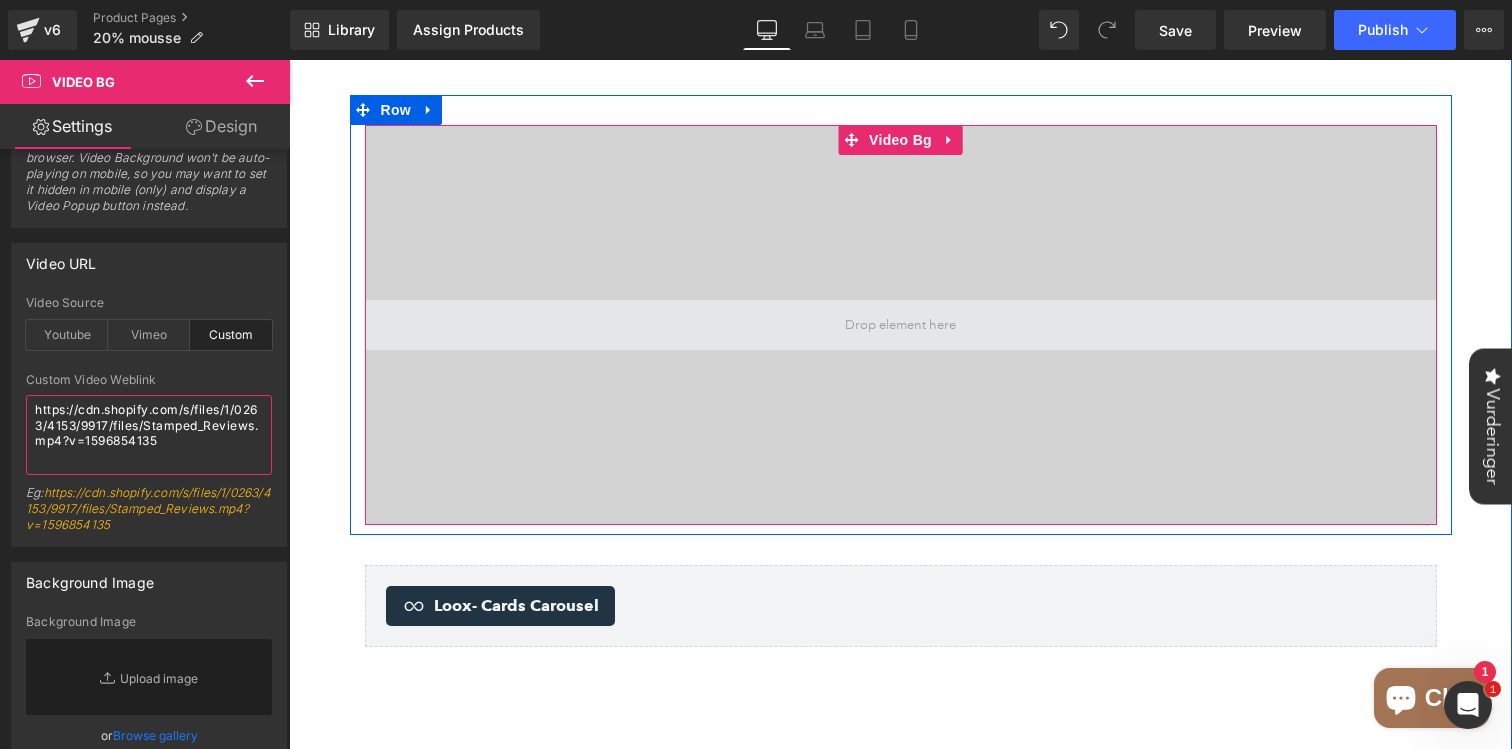 scroll, scrollTop: 2252, scrollLeft: 0, axis: vertical 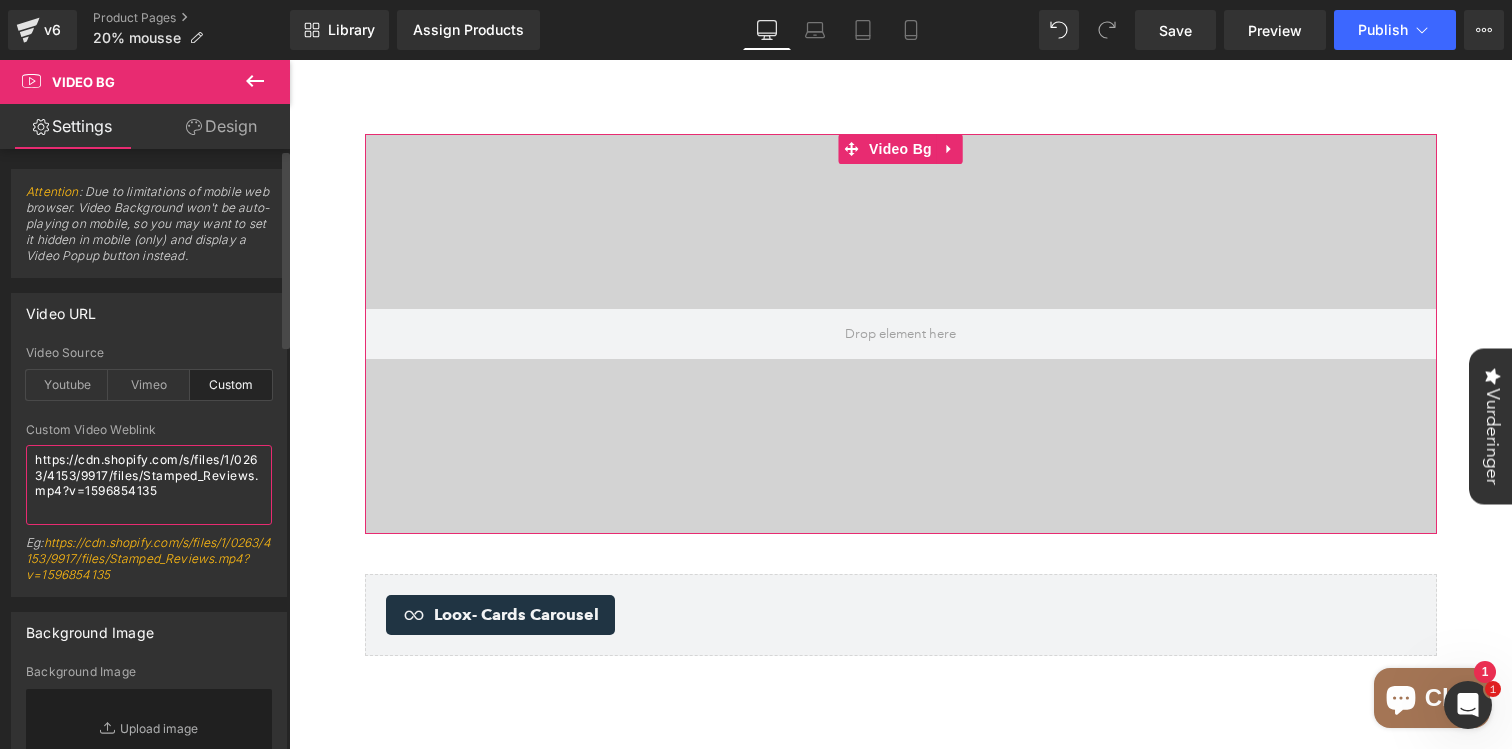 click on "https://cdn.shopify.com/s/files/1/0263/4153/9917/files/Stamped_Reviews.mp4?v=1596854135" at bounding box center [149, 485] 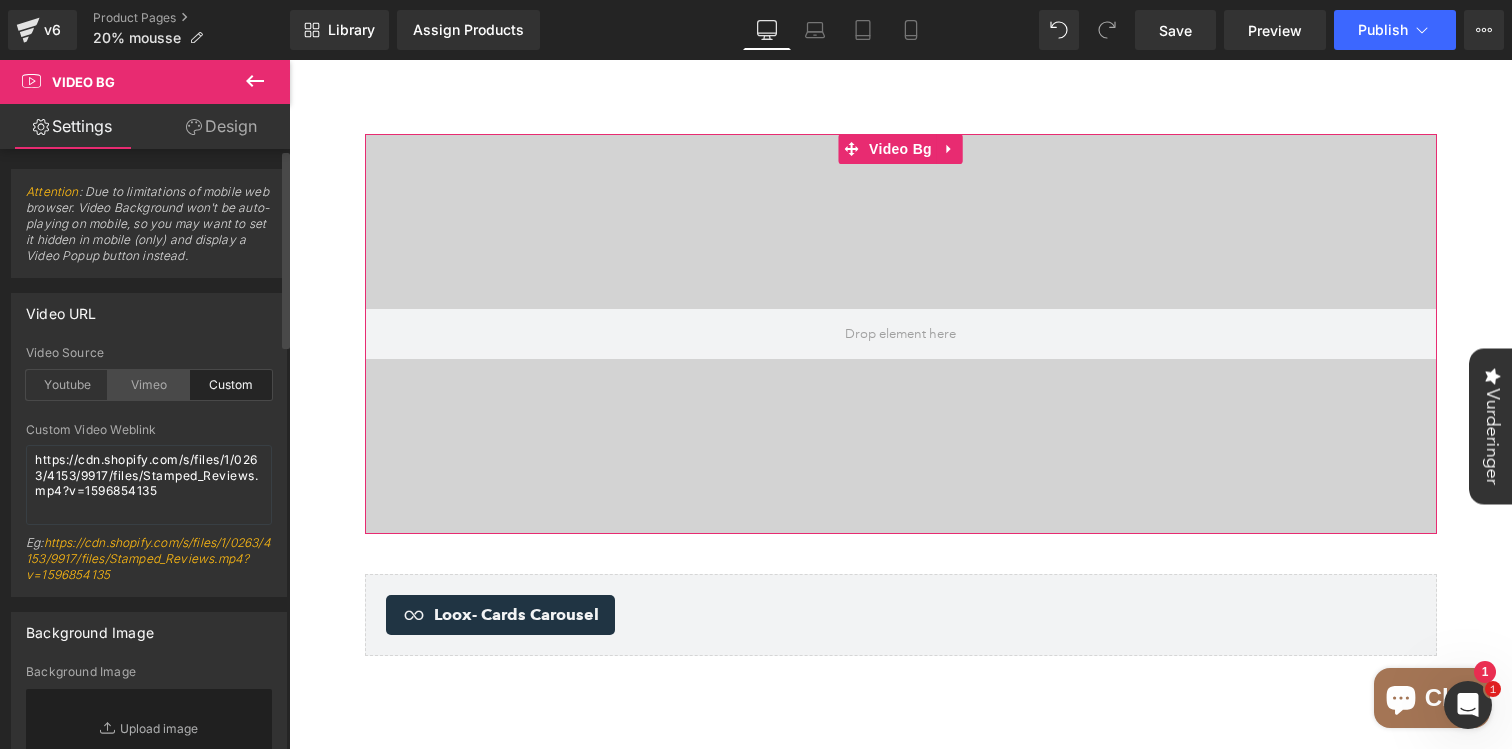 click on "Vimeo" at bounding box center [149, 385] 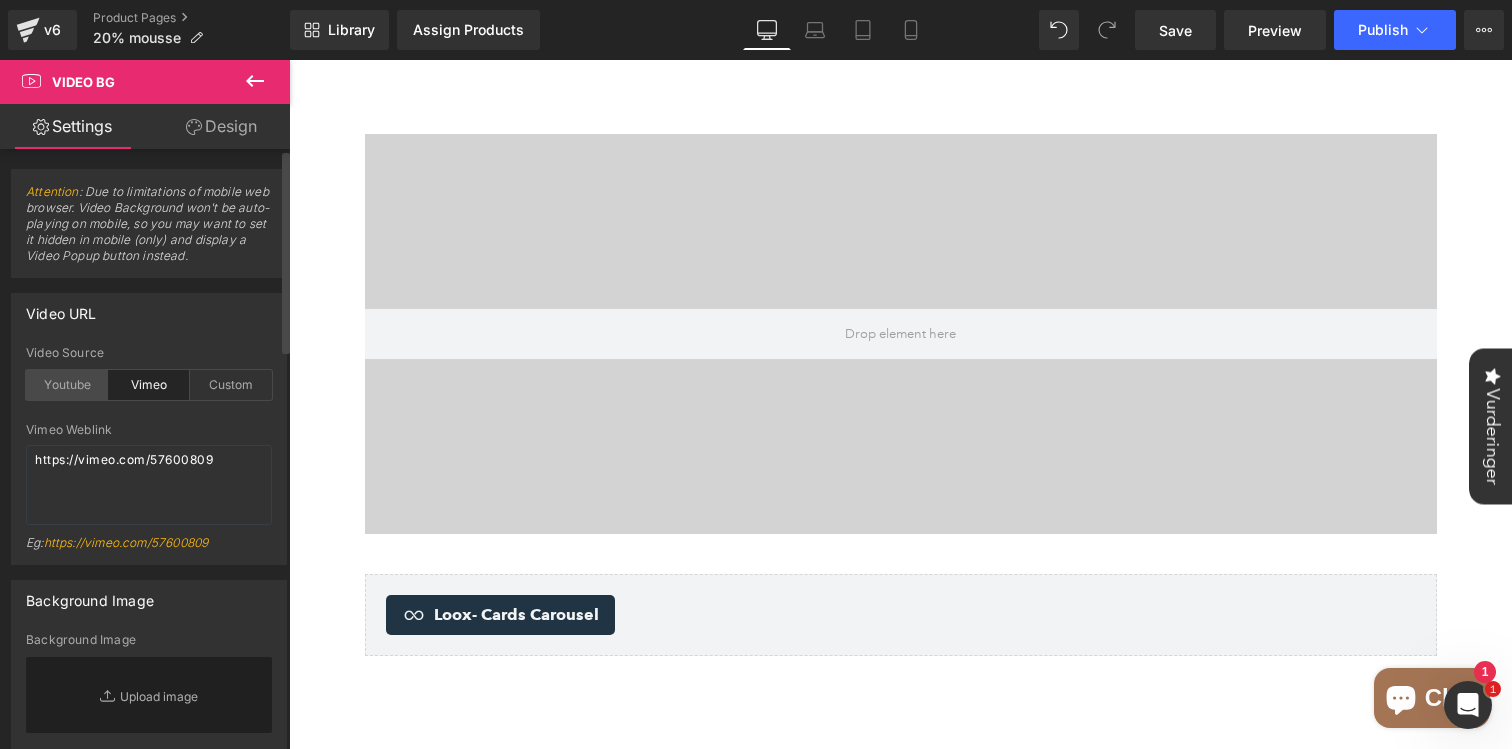 click on "Youtube" at bounding box center [67, 385] 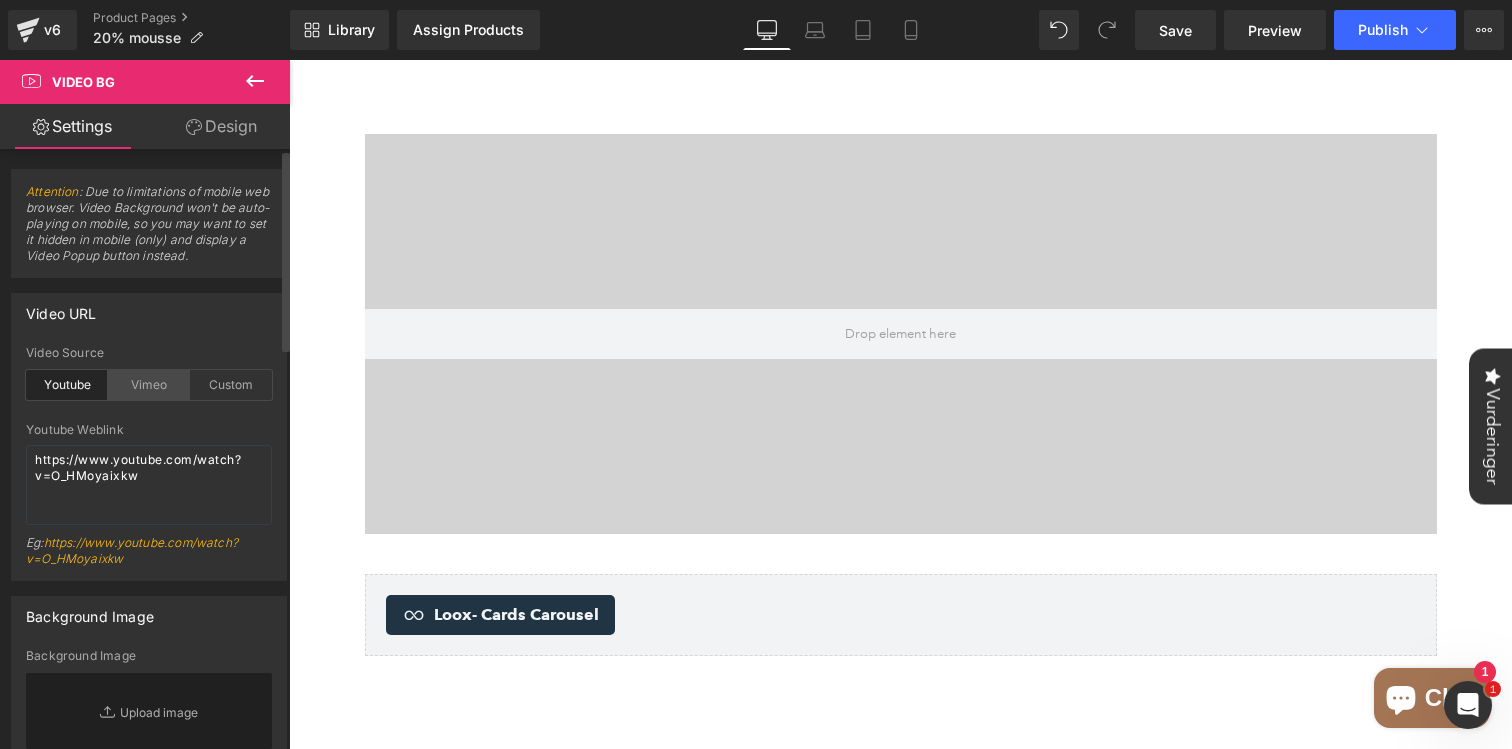 click on "Vimeo" at bounding box center (149, 385) 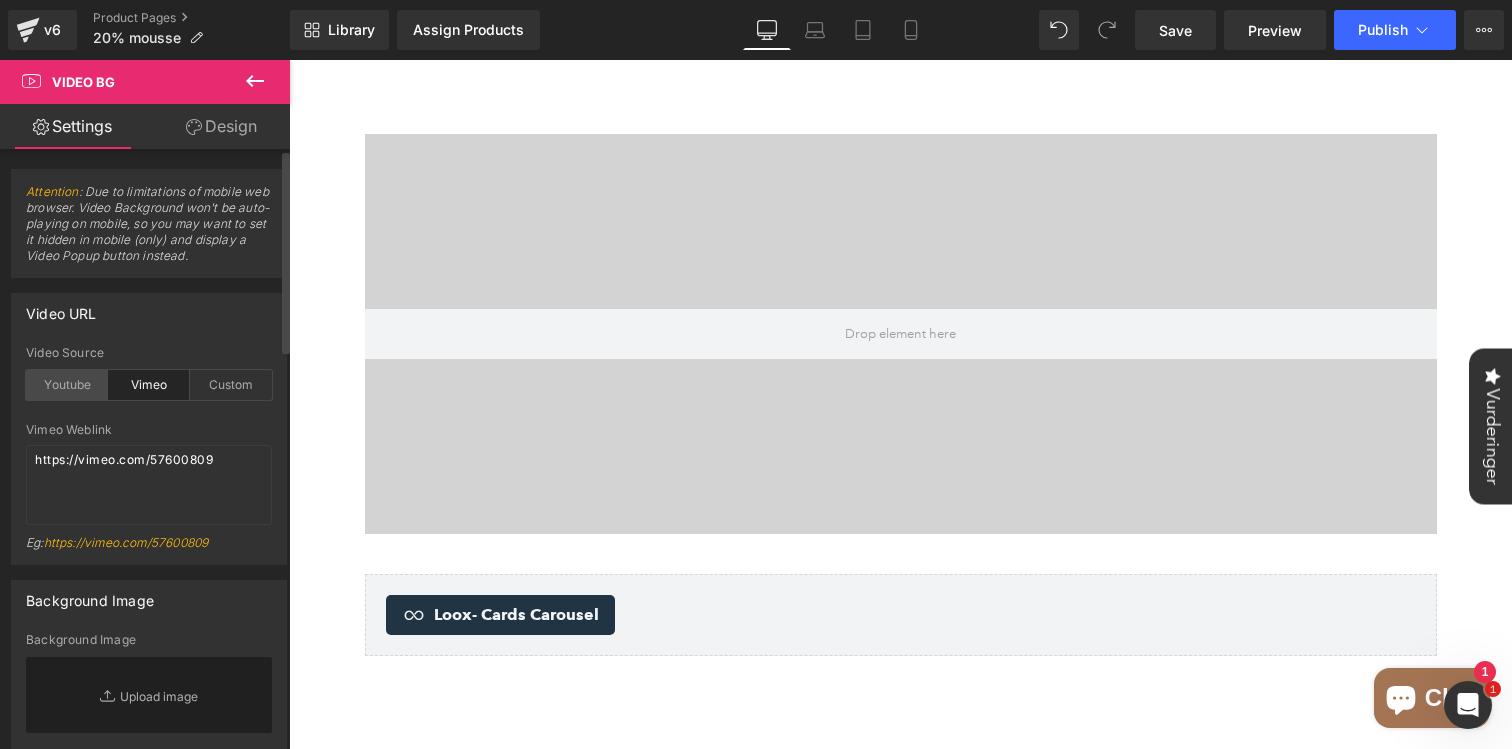 click on "Youtube" at bounding box center (67, 385) 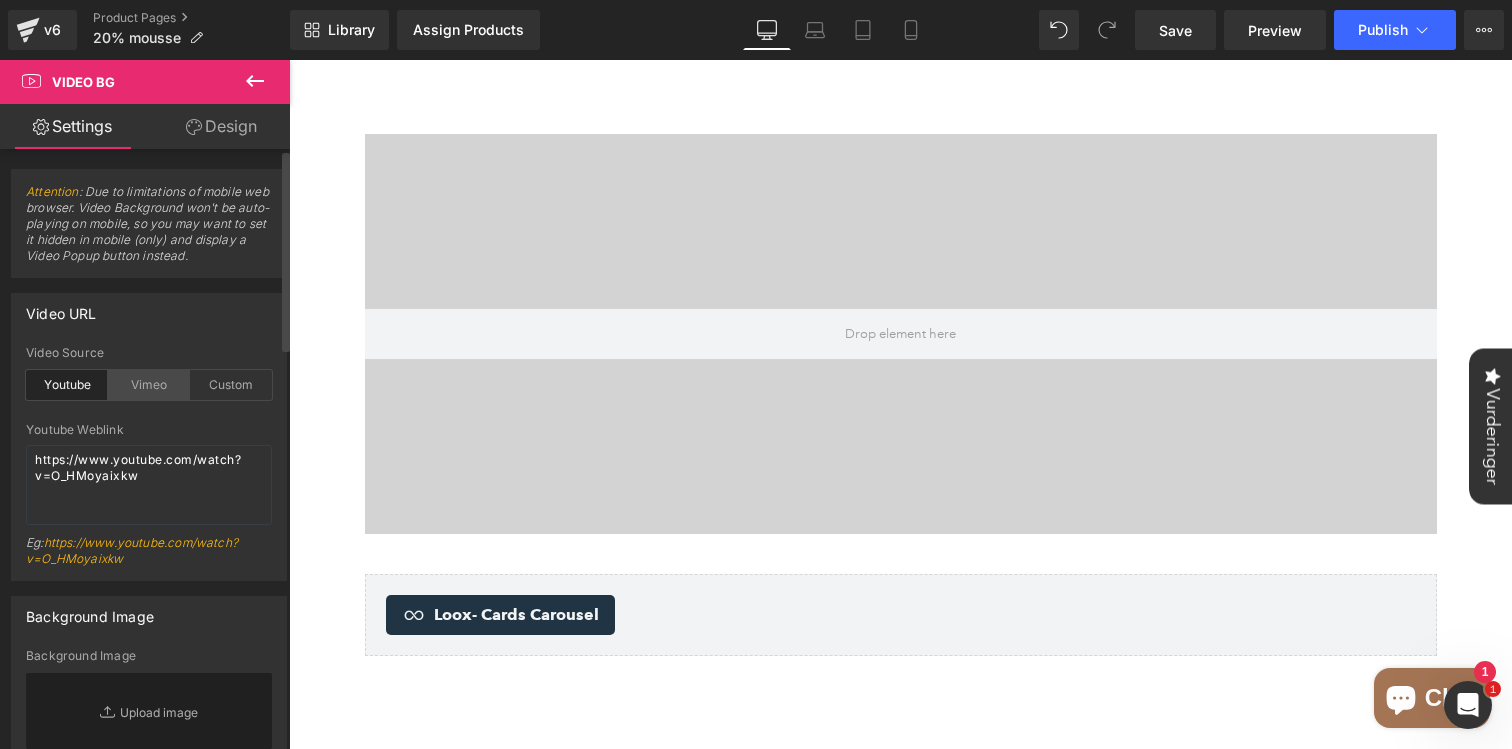 click on "Vimeo" at bounding box center (149, 385) 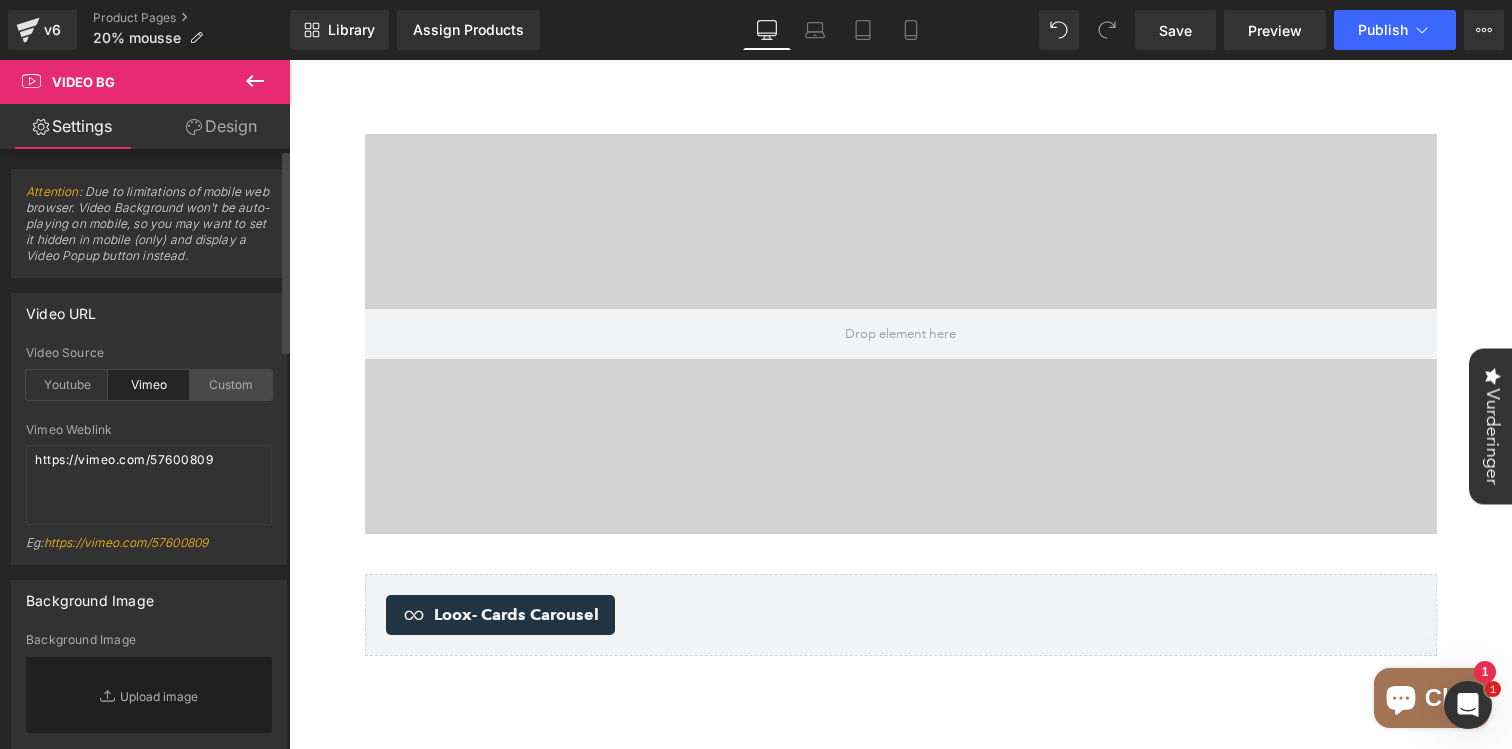 click on "Custom" at bounding box center [231, 385] 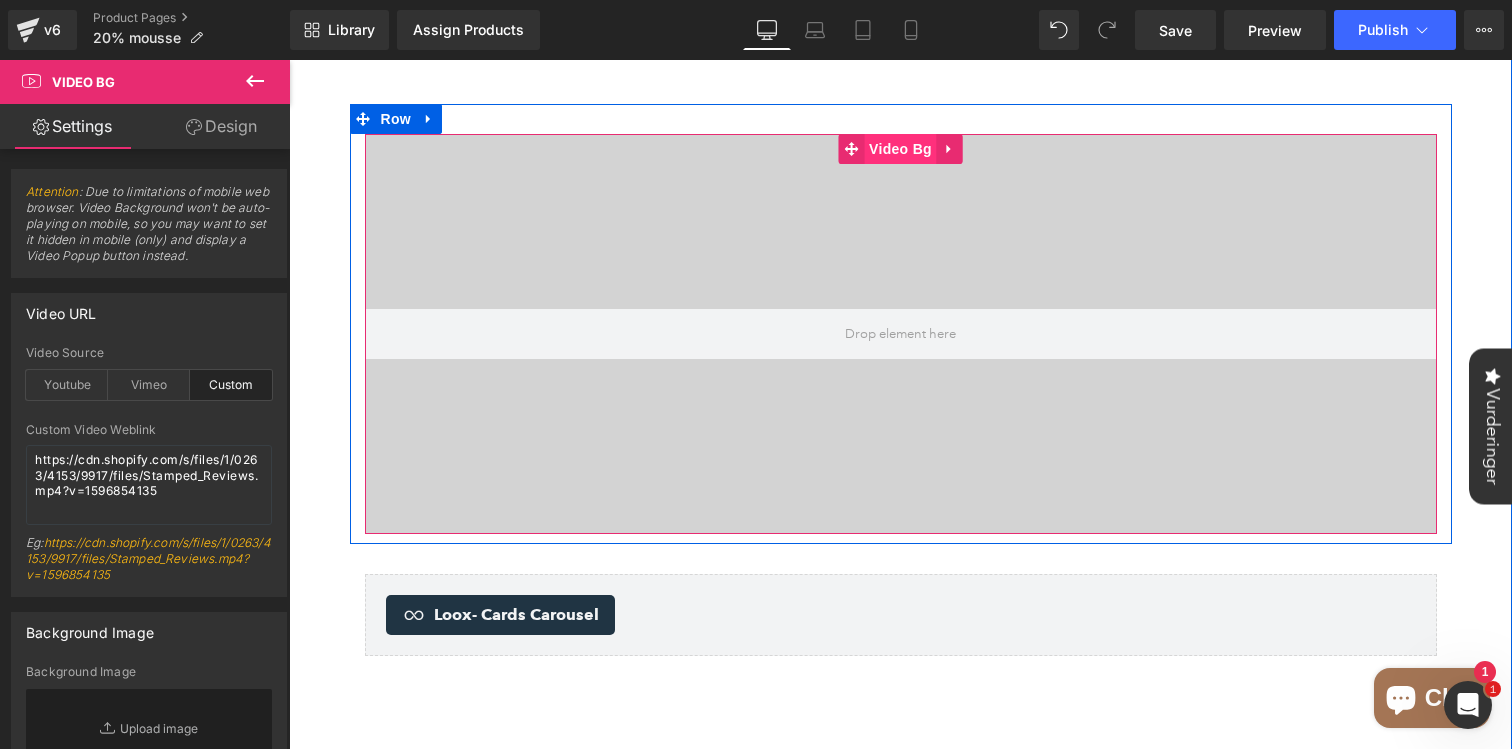 click on "Video Bg" at bounding box center (900, 149) 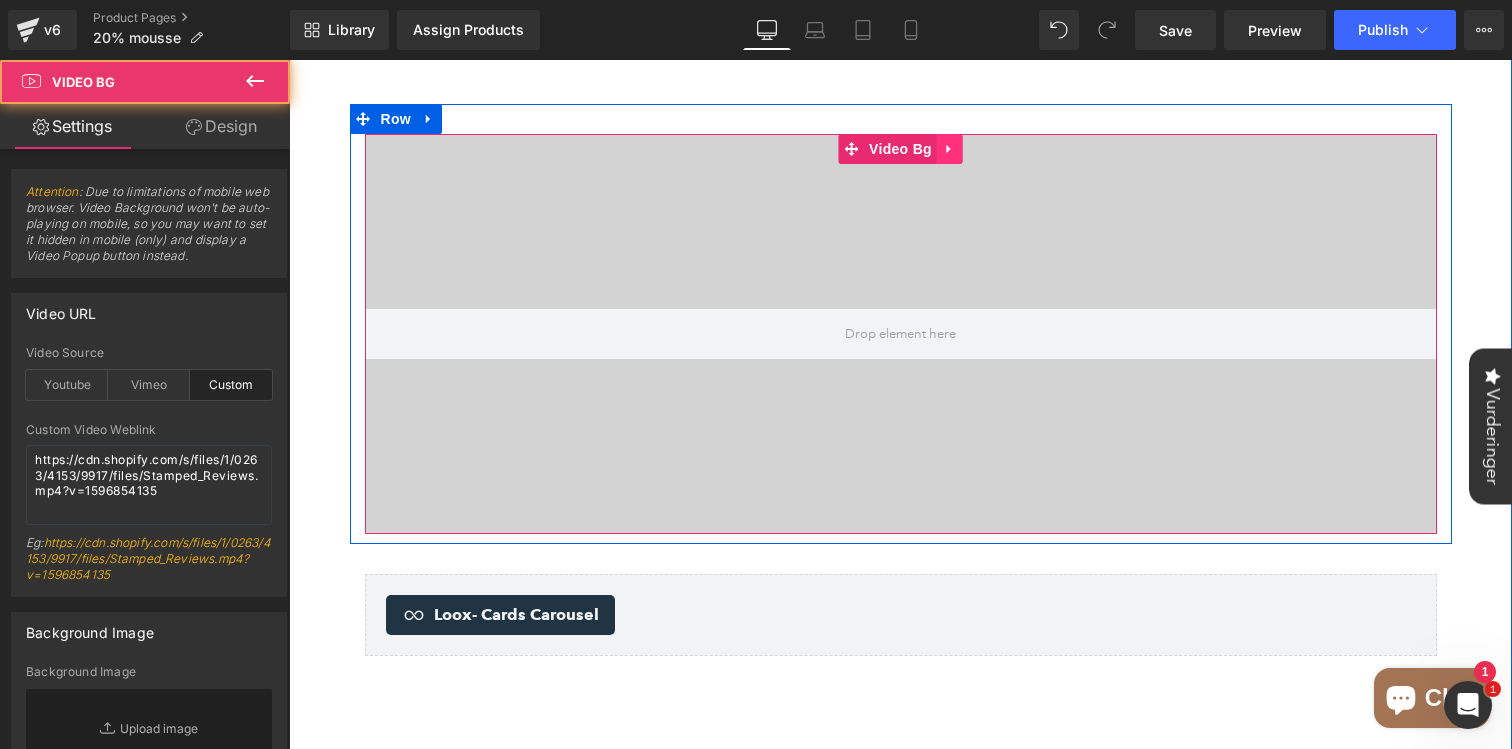 click 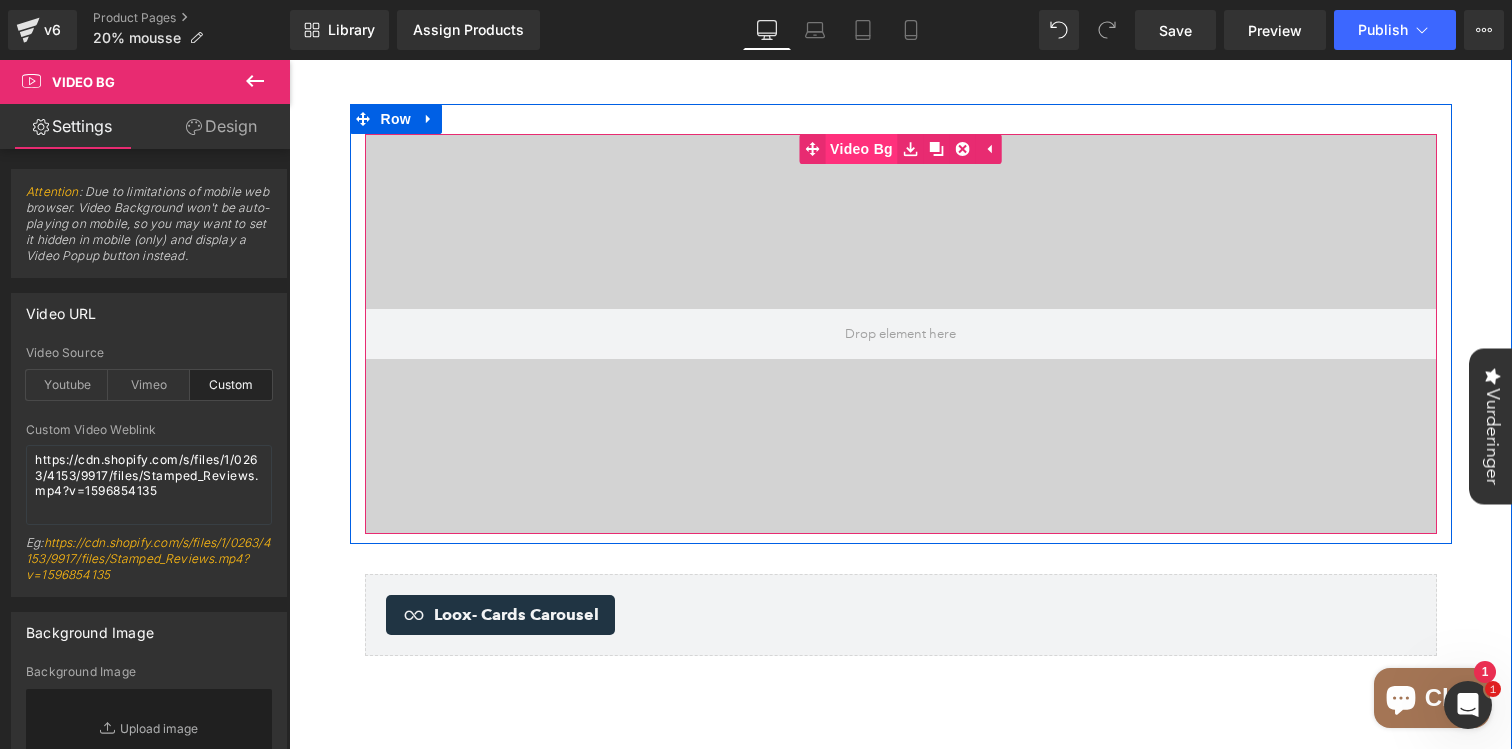 click on "Video Bg" at bounding box center [848, 149] 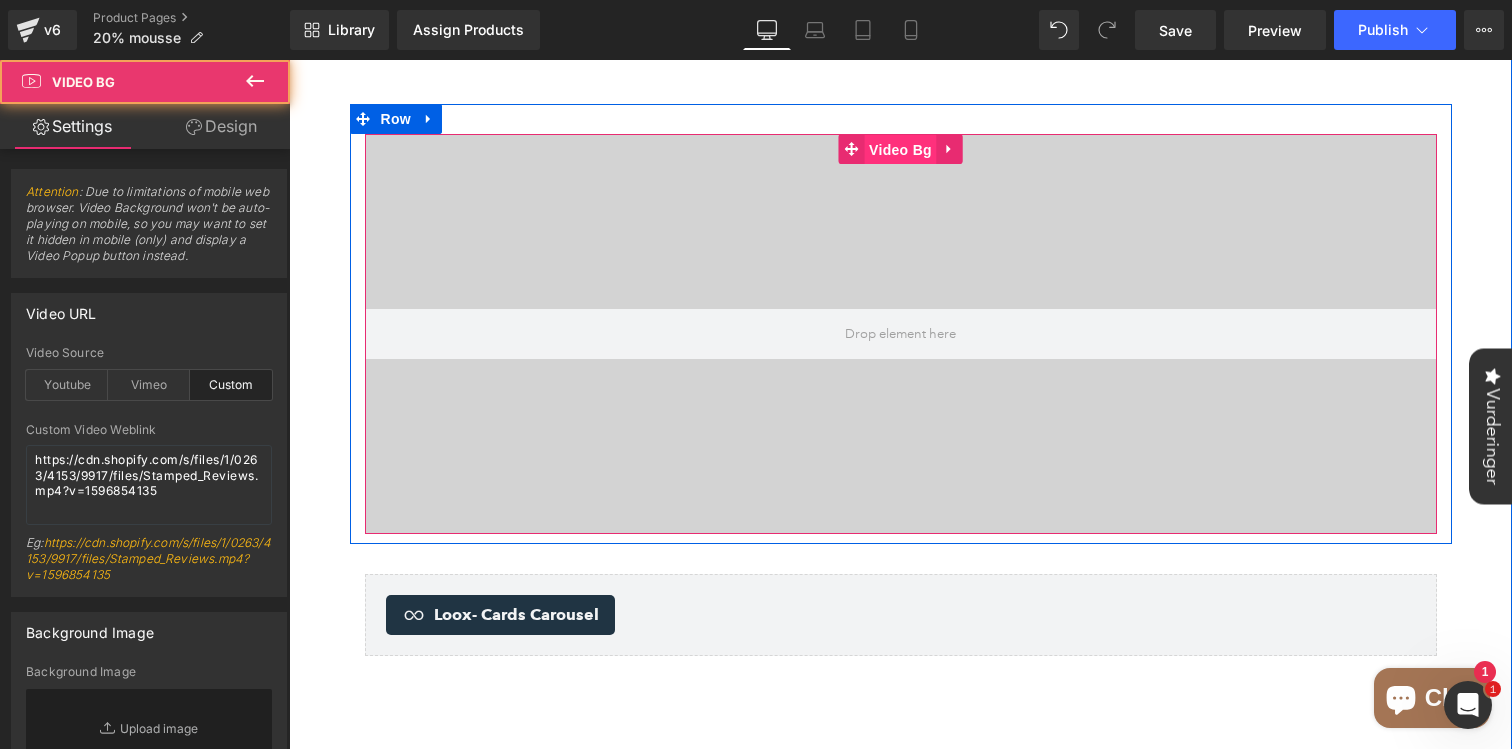 click on "Video Bg" at bounding box center [900, 150] 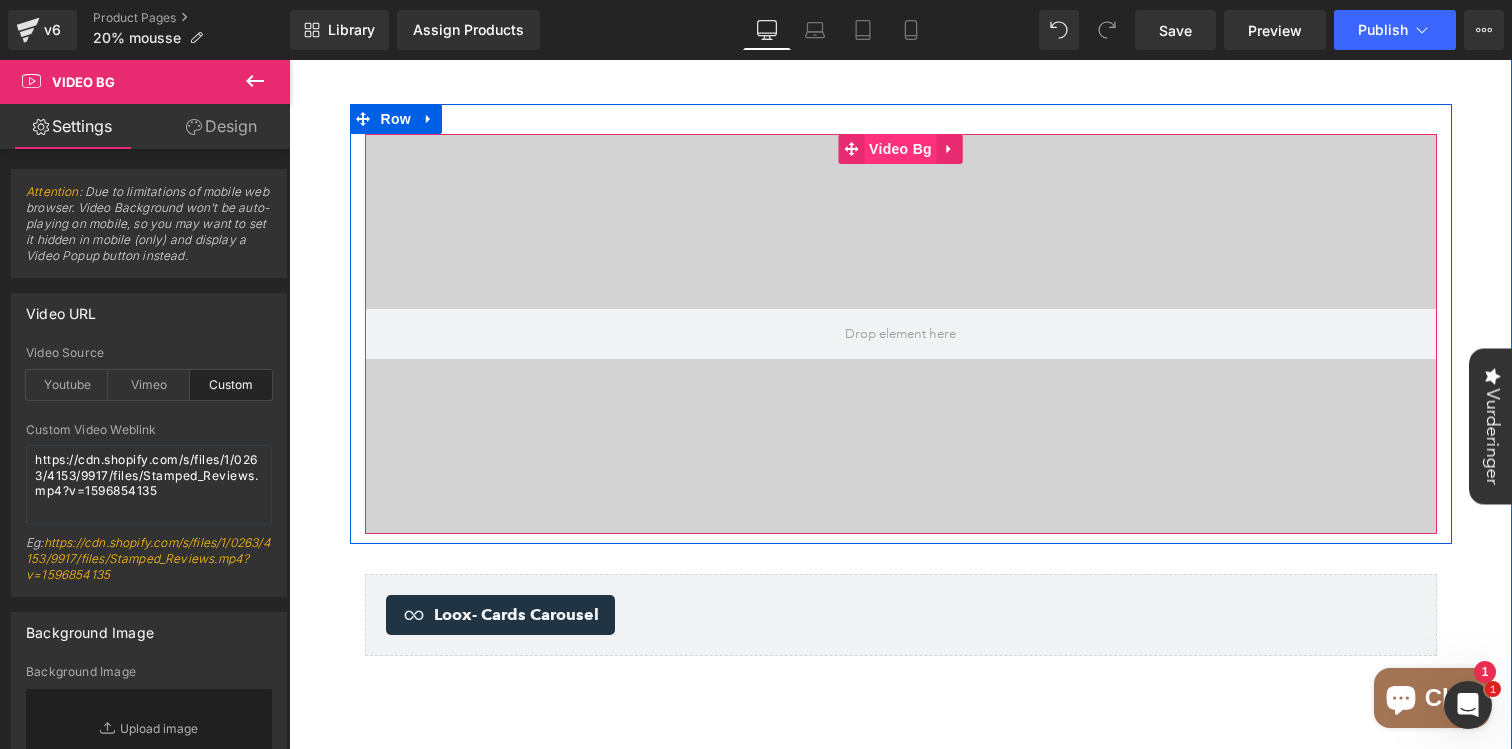 click on "Video Bg" at bounding box center (900, 149) 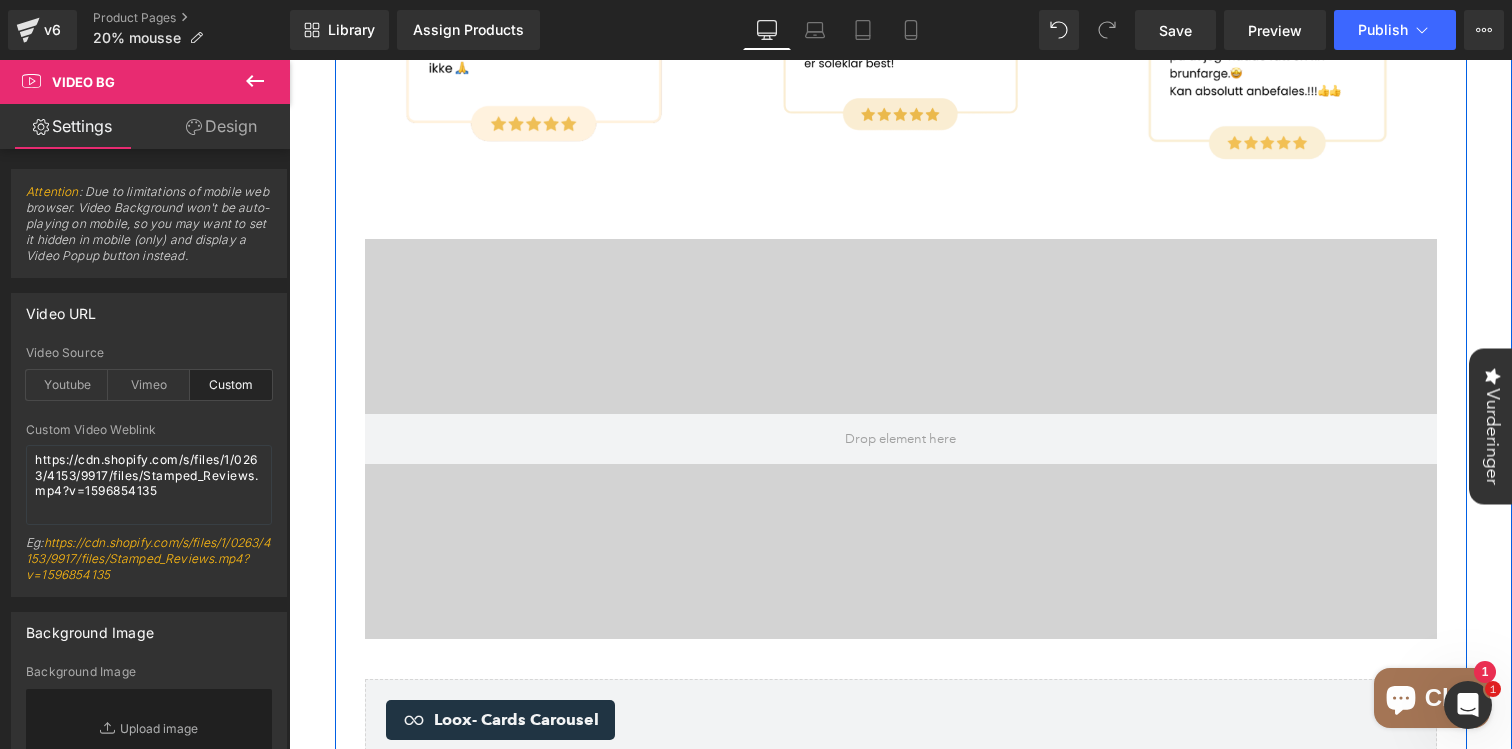 scroll, scrollTop: 2135, scrollLeft: 0, axis: vertical 